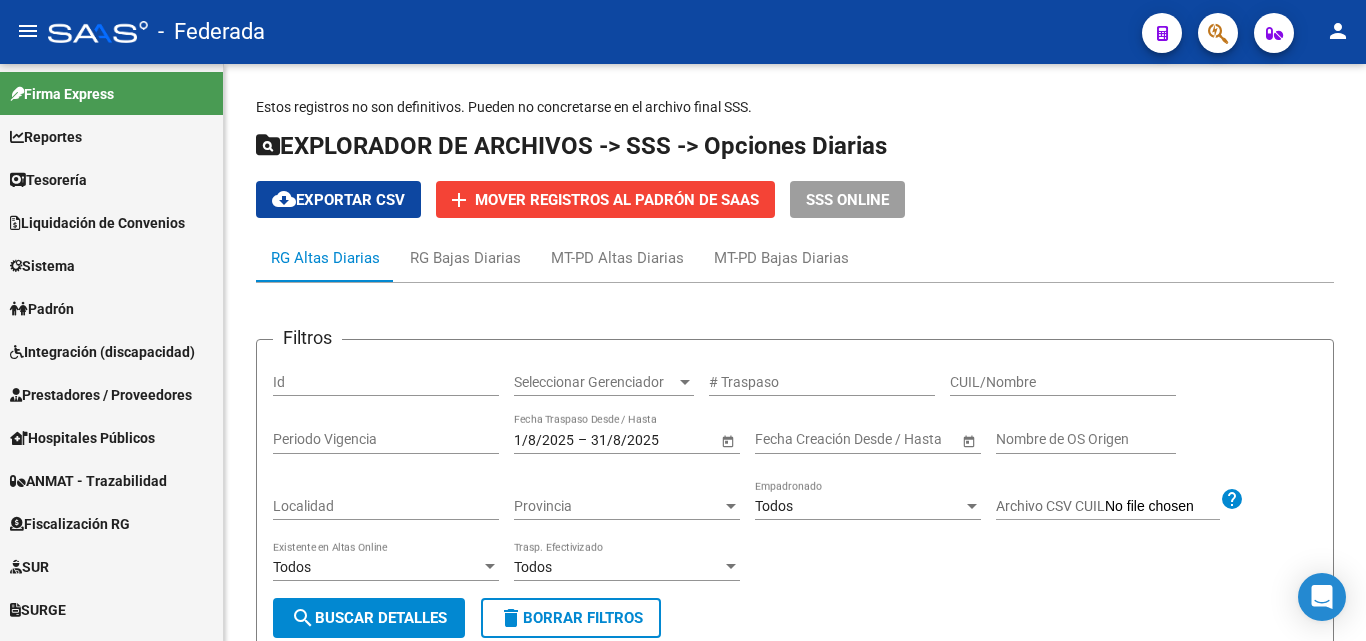 scroll, scrollTop: 0, scrollLeft: 0, axis: both 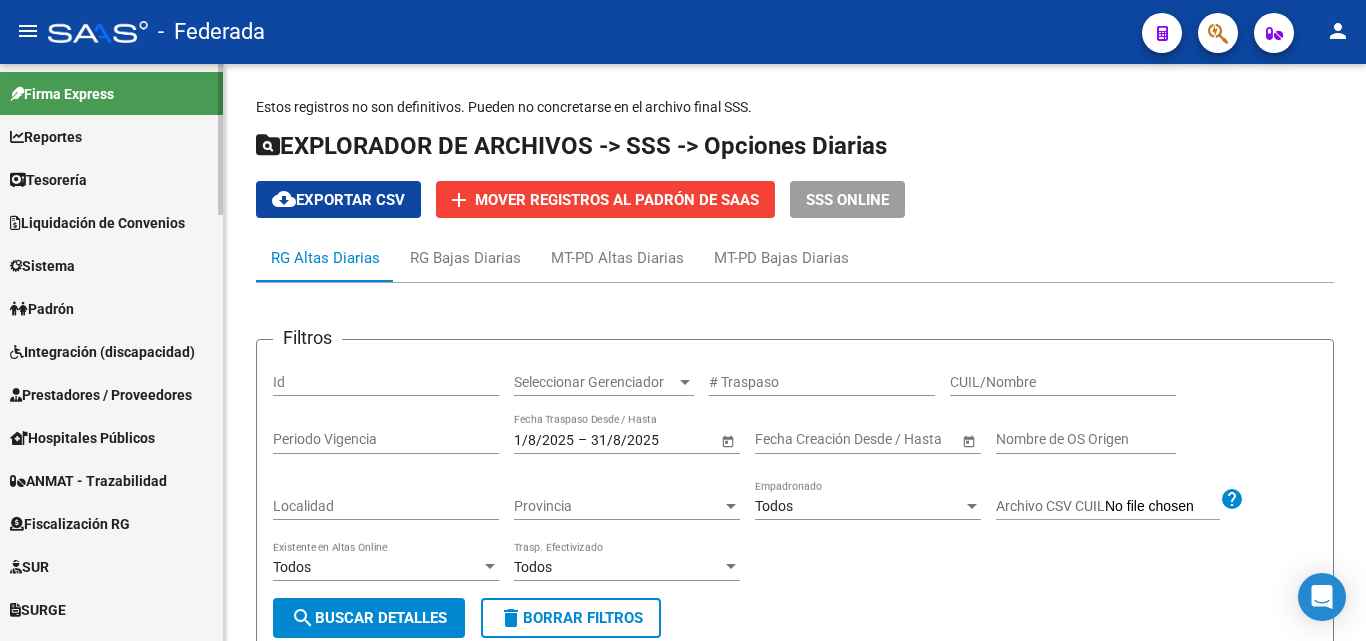 click on "Padrón" at bounding box center [42, 309] 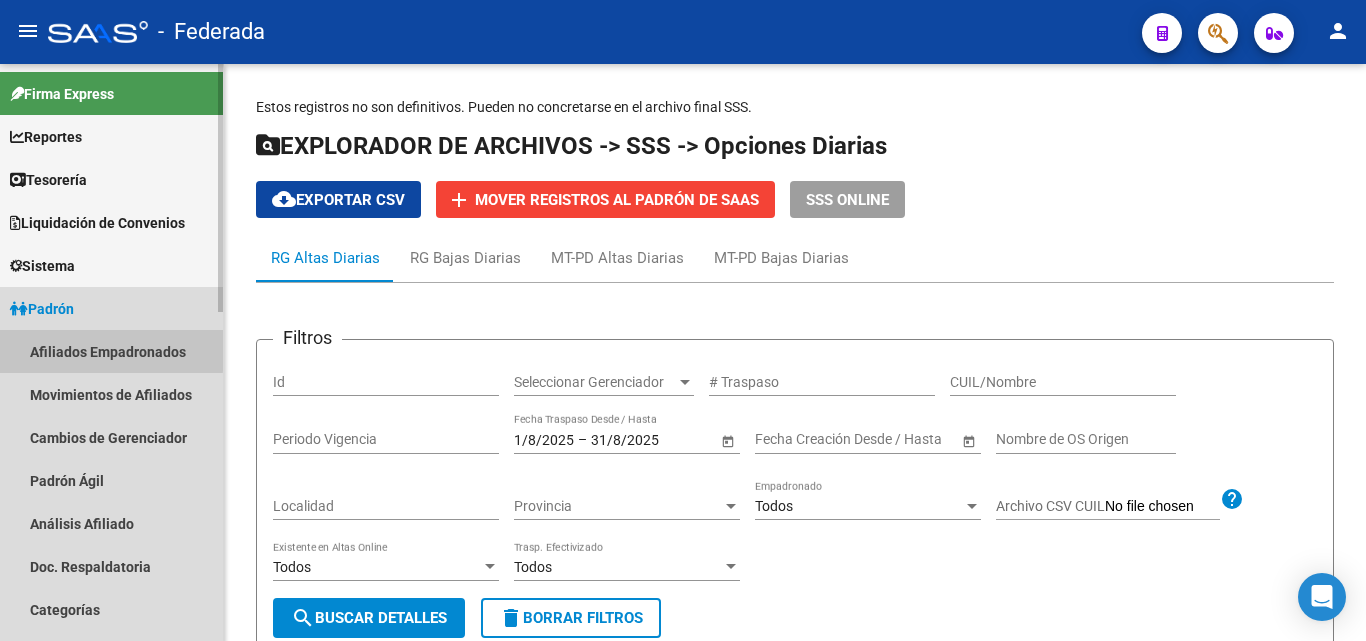 click on "Afiliados Empadronados" at bounding box center (111, 351) 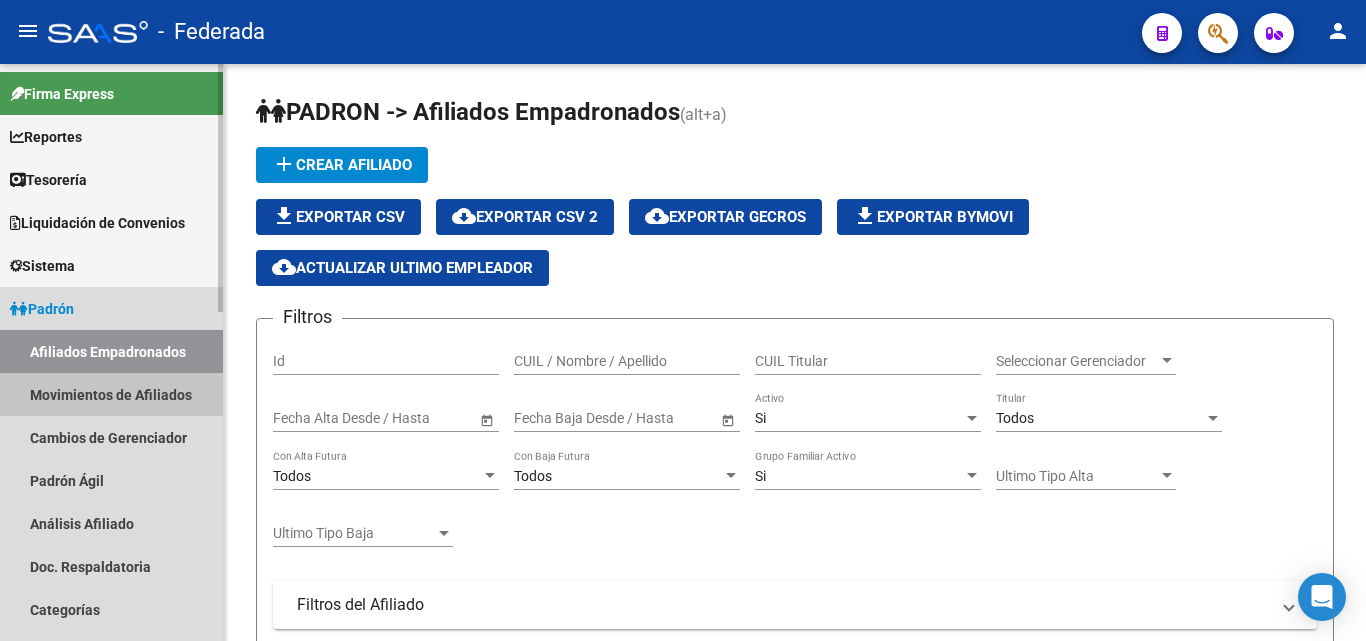 click on "Movimientos de Afiliados" at bounding box center [111, 394] 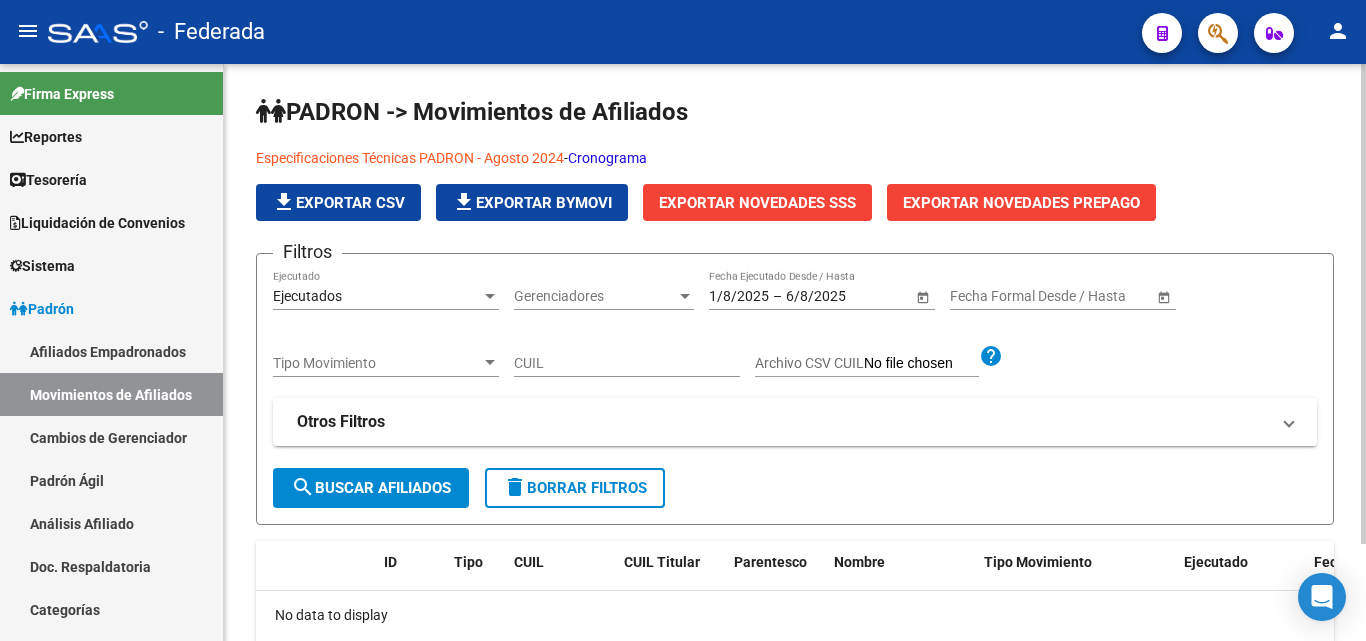 click on "Cronograma" 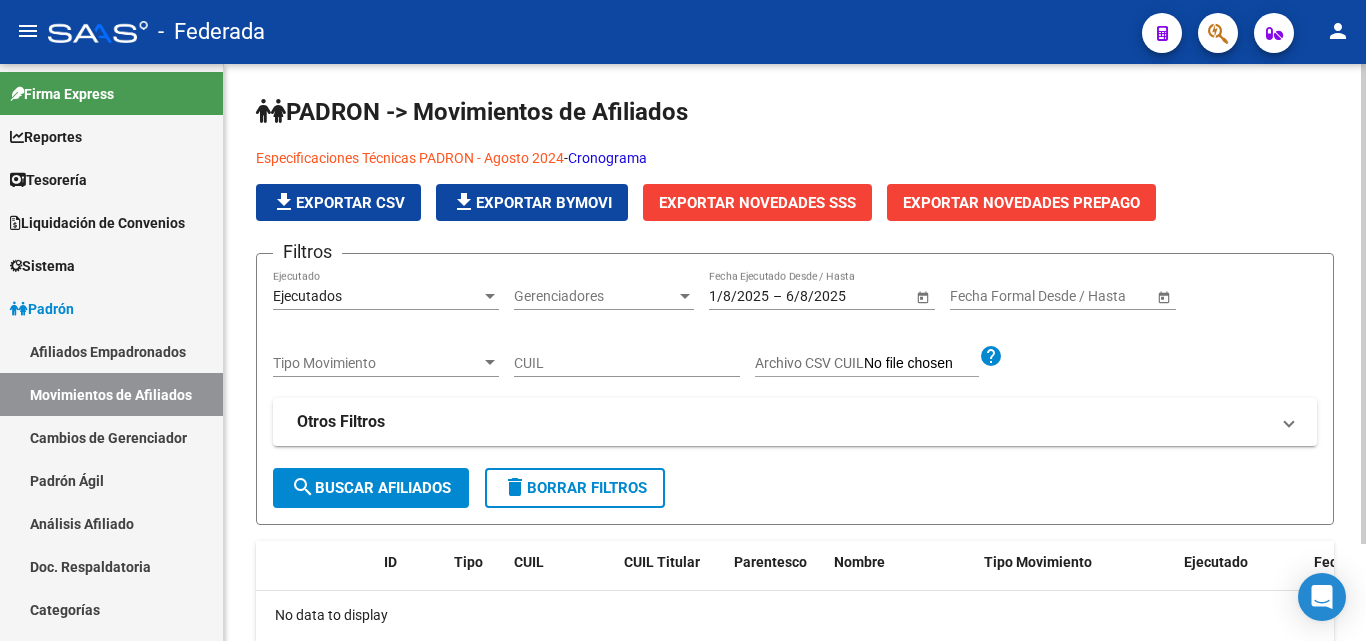 click on "Exportar Novedades SSS" 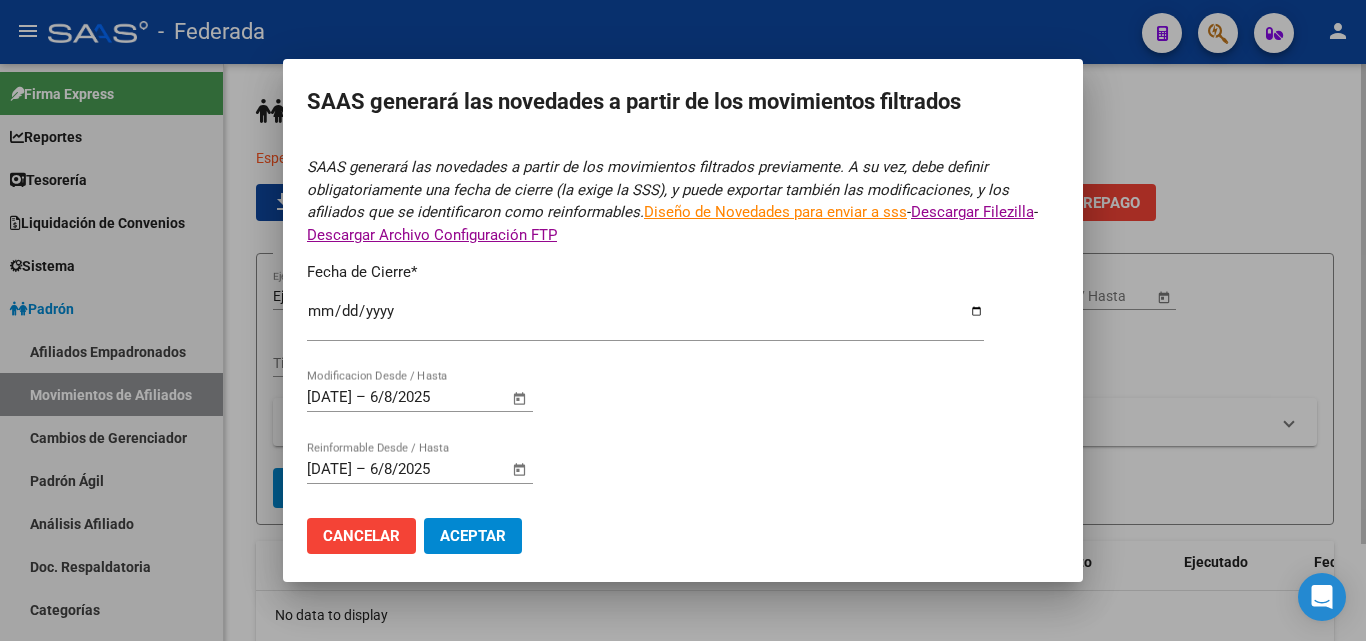type on "2025-07-31" 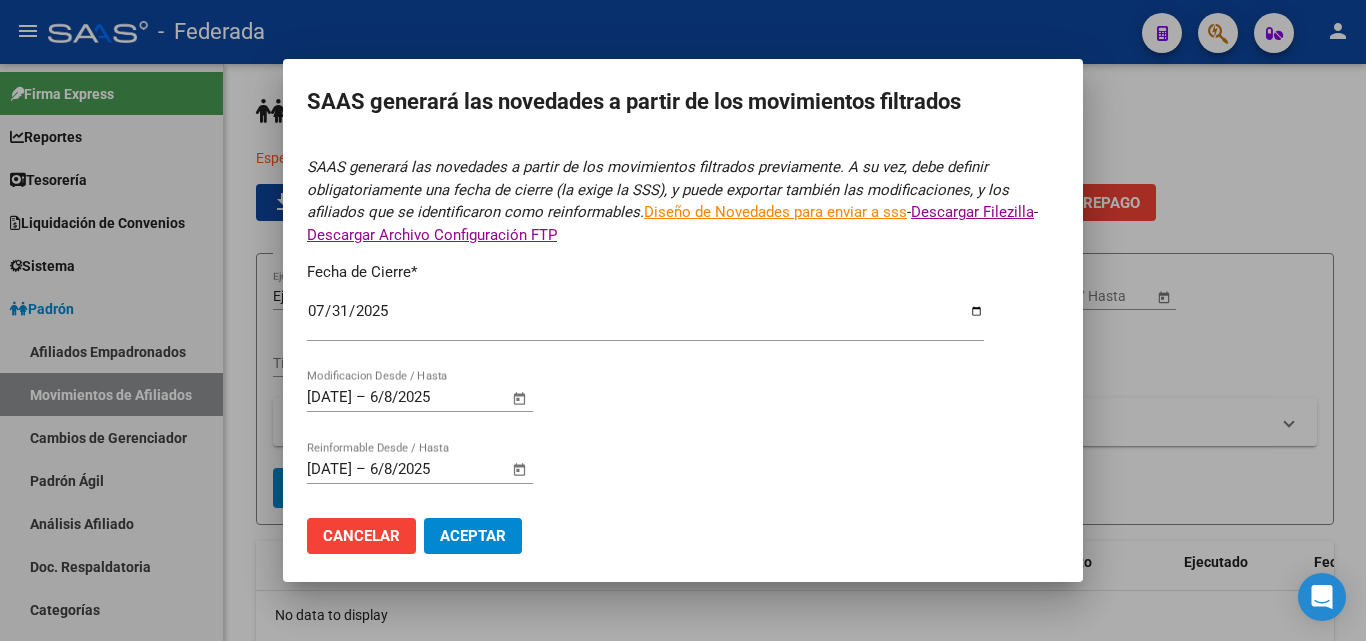 click at bounding box center (683, 320) 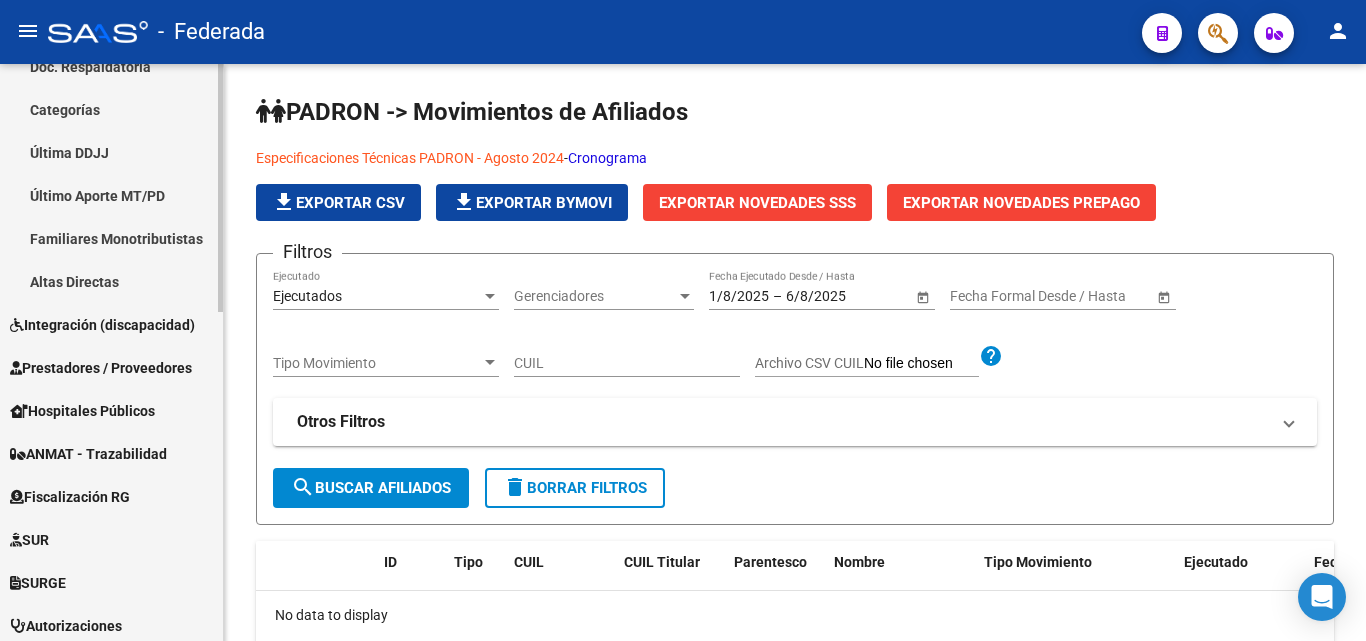 scroll, scrollTop: 764, scrollLeft: 0, axis: vertical 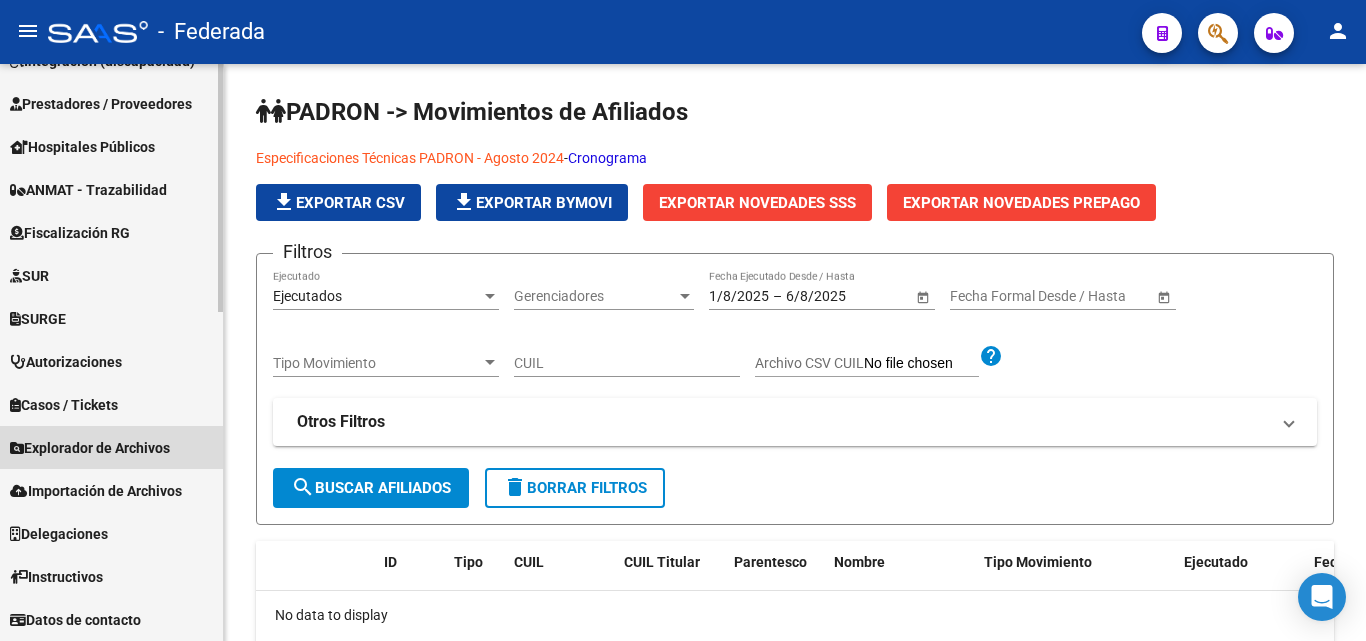 click on "Explorador de Archivos" at bounding box center (90, 448) 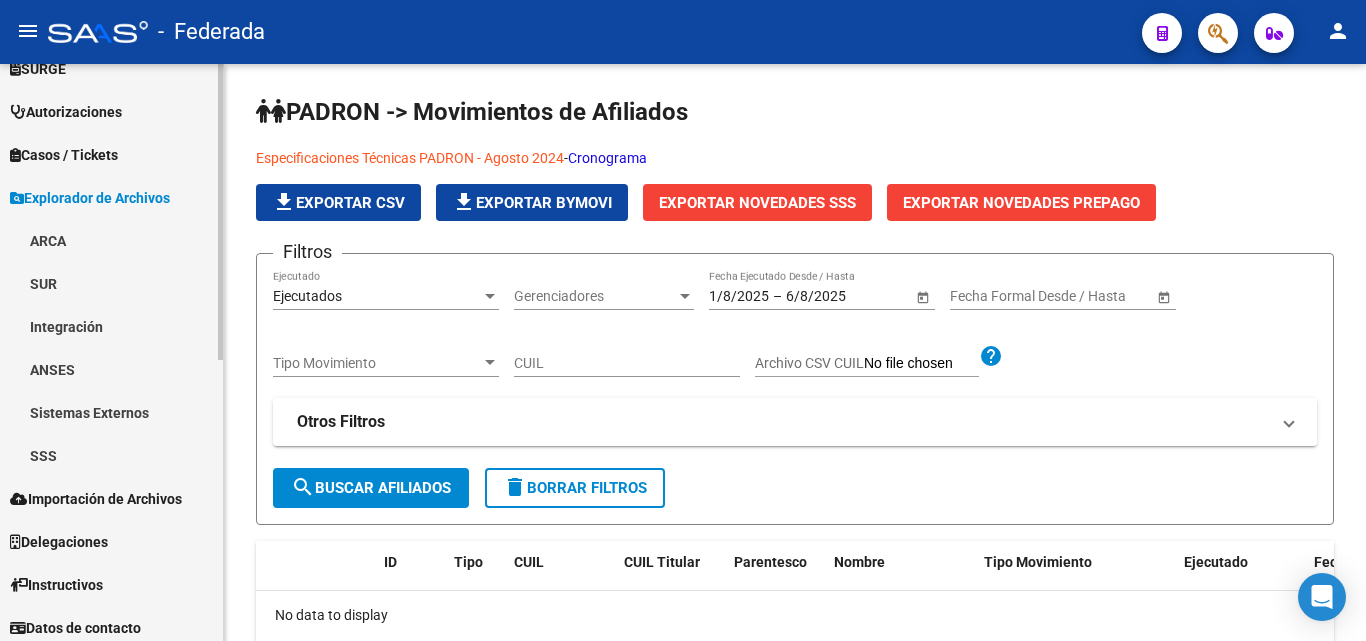 scroll, scrollTop: 549, scrollLeft: 0, axis: vertical 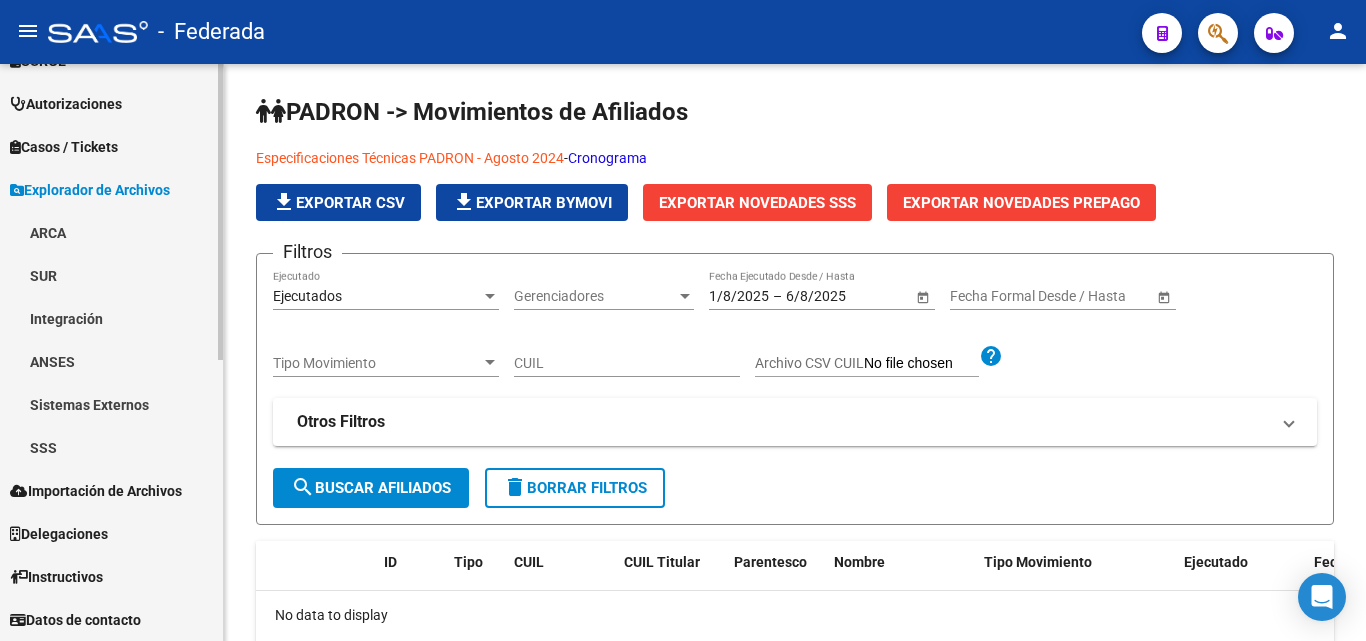 click on "SSS" at bounding box center [111, 447] 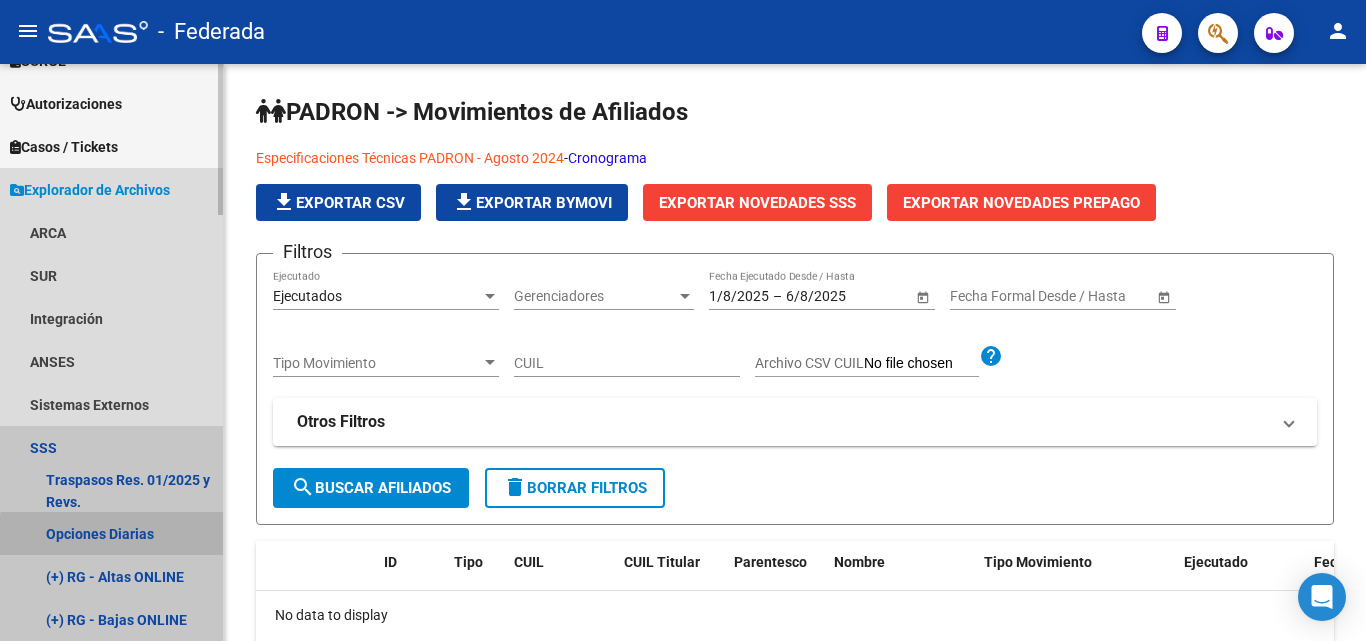 click on "Opciones Diarias" at bounding box center (111, 533) 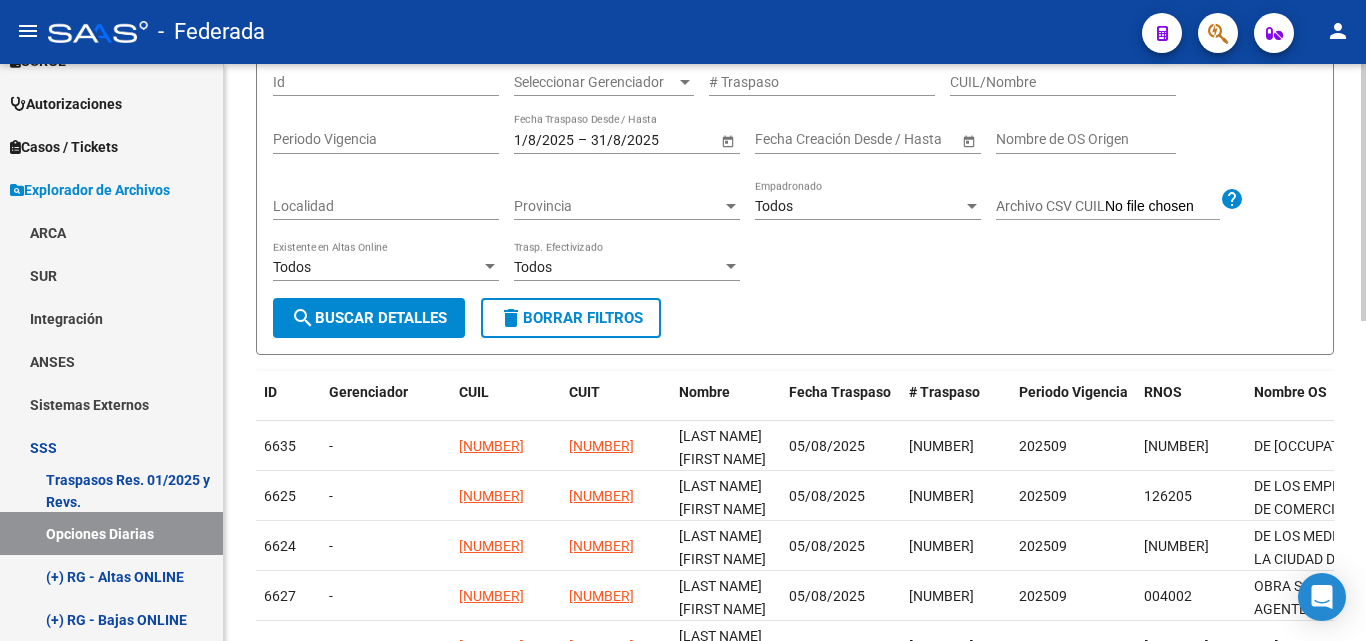 scroll, scrollTop: 200, scrollLeft: 0, axis: vertical 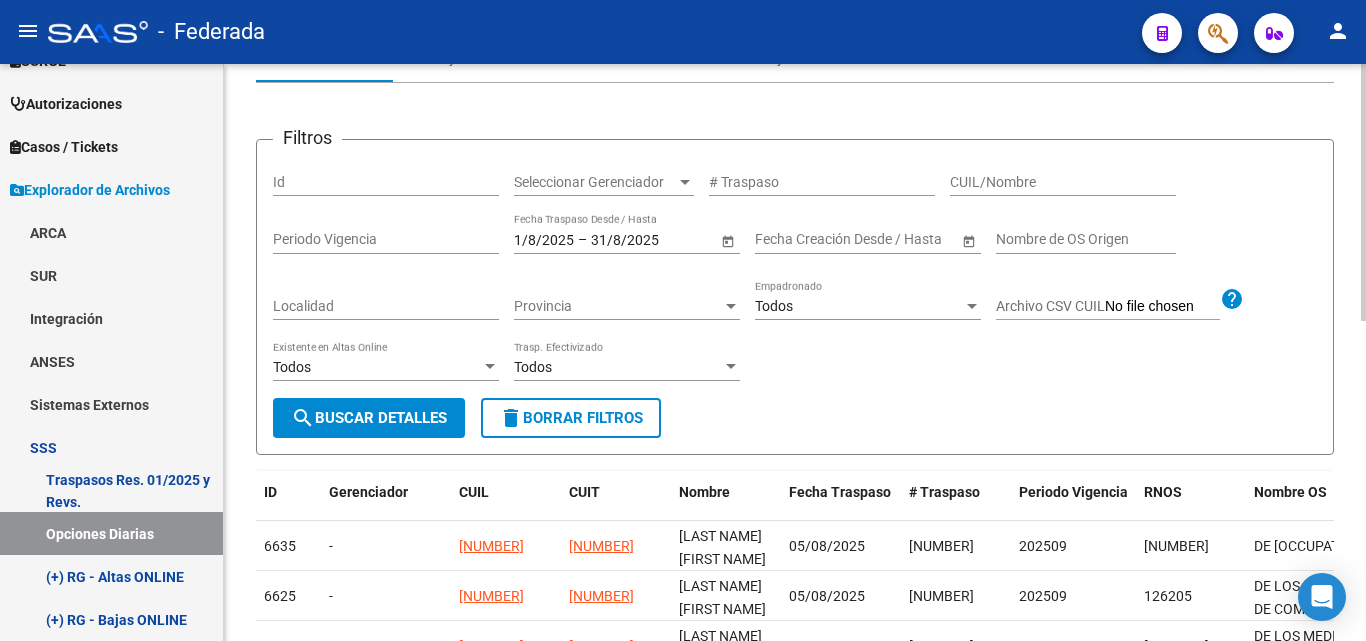 click 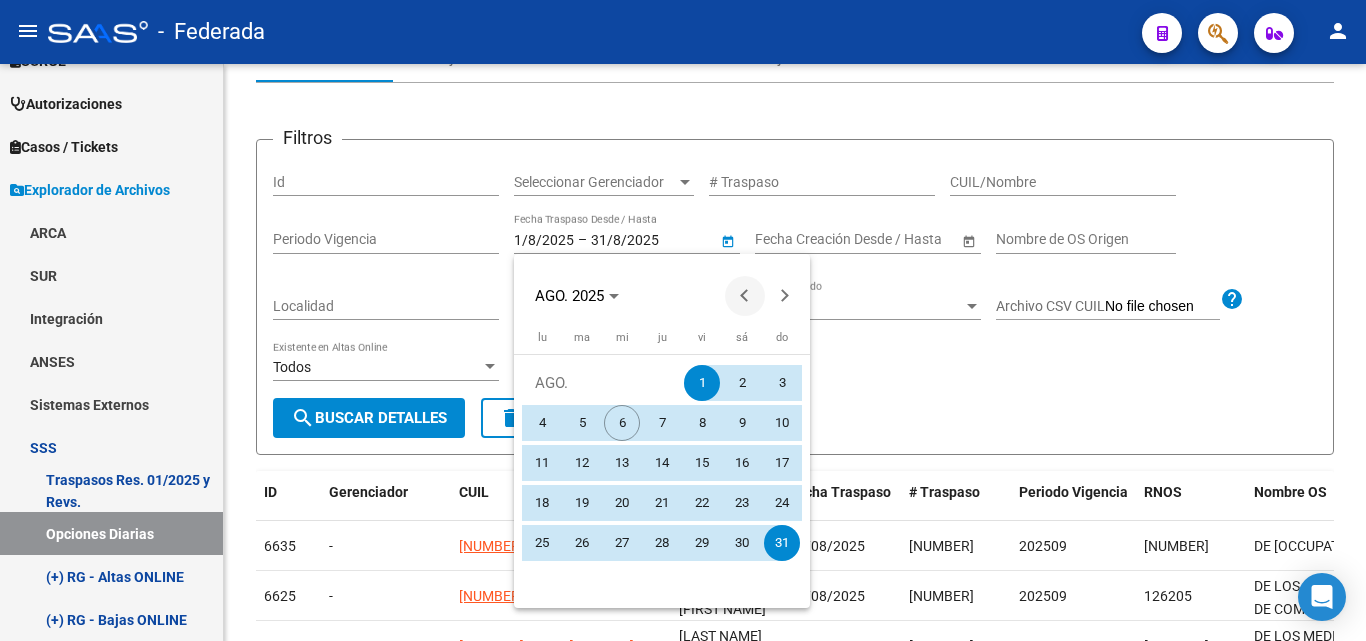 click at bounding box center [745, 296] 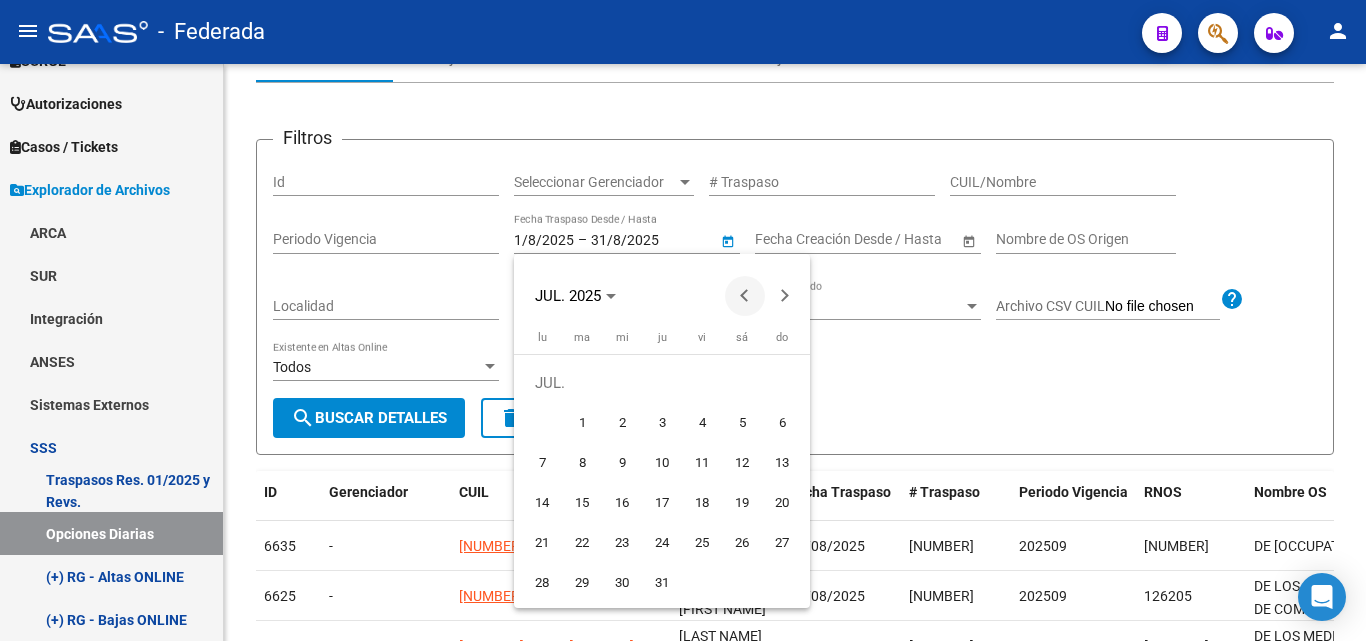 click at bounding box center (745, 296) 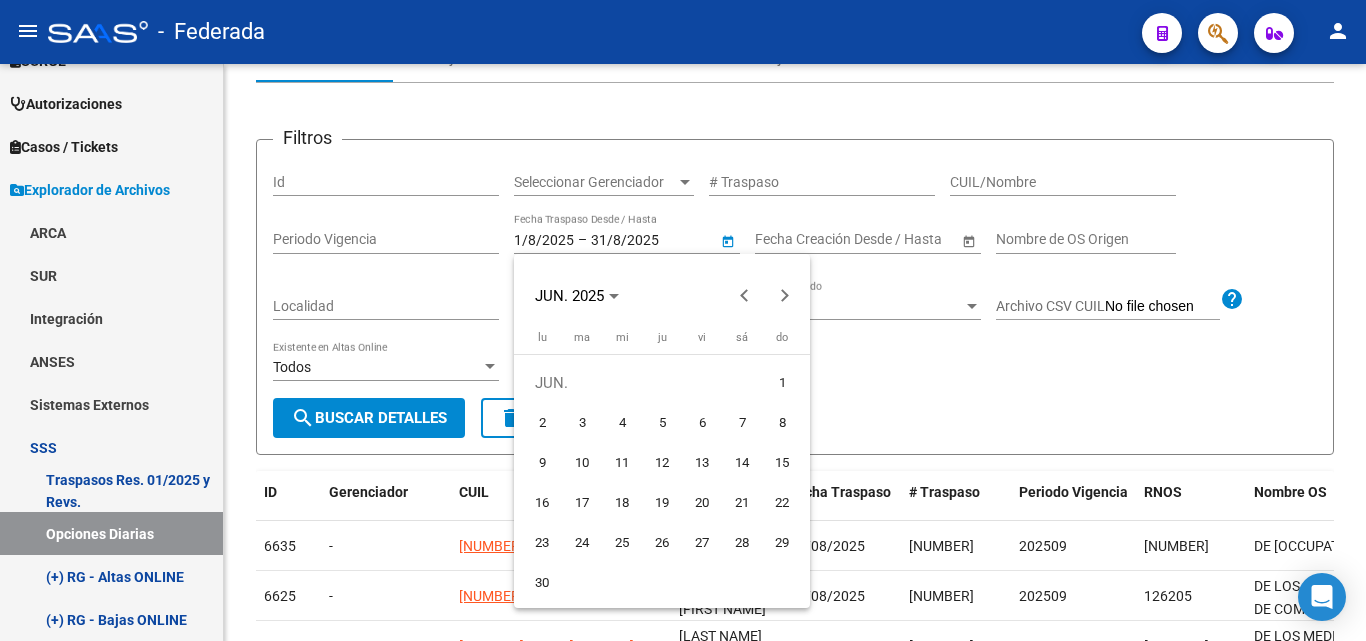 click on "1" at bounding box center (782, 383) 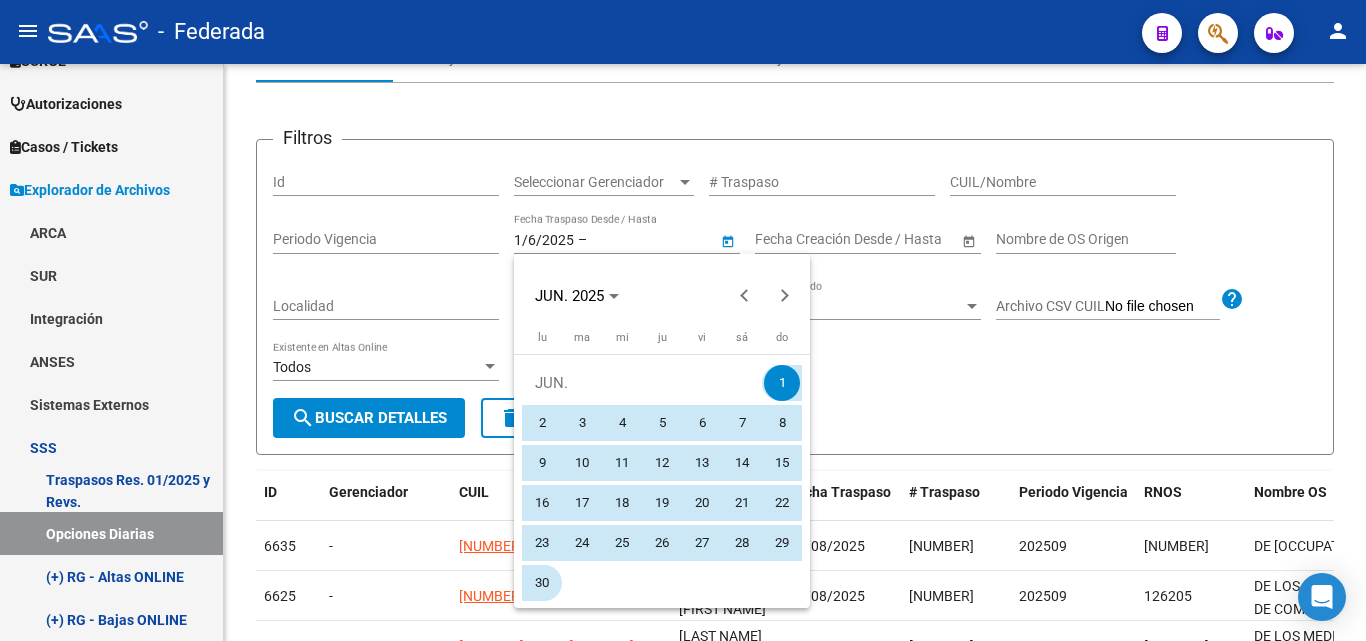 click on "30" at bounding box center (542, 583) 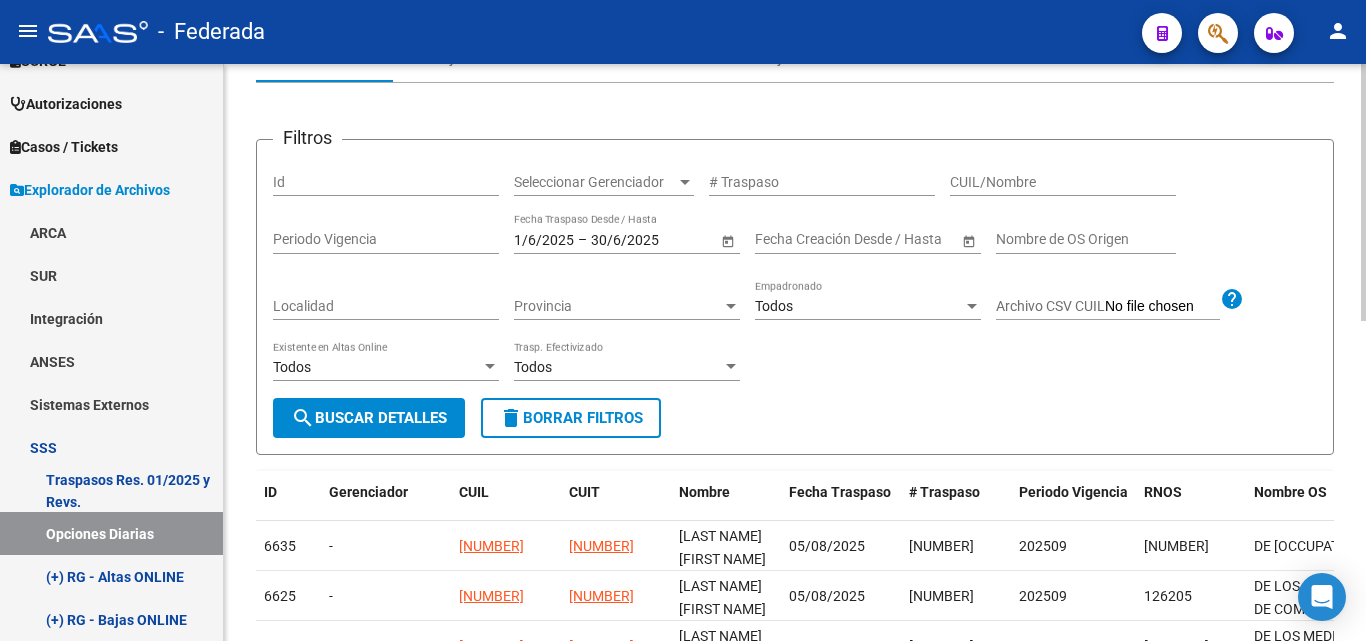 click on "search  Buscar Detalles" at bounding box center (369, 418) 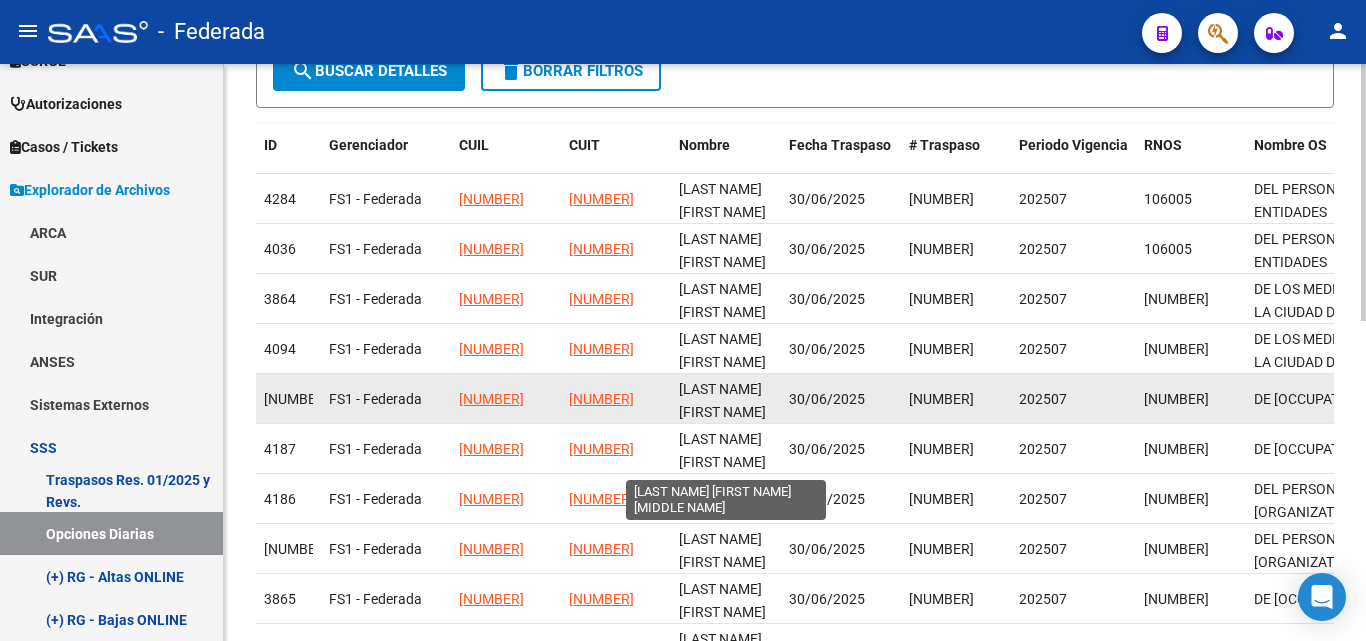 scroll, scrollTop: 518, scrollLeft: 0, axis: vertical 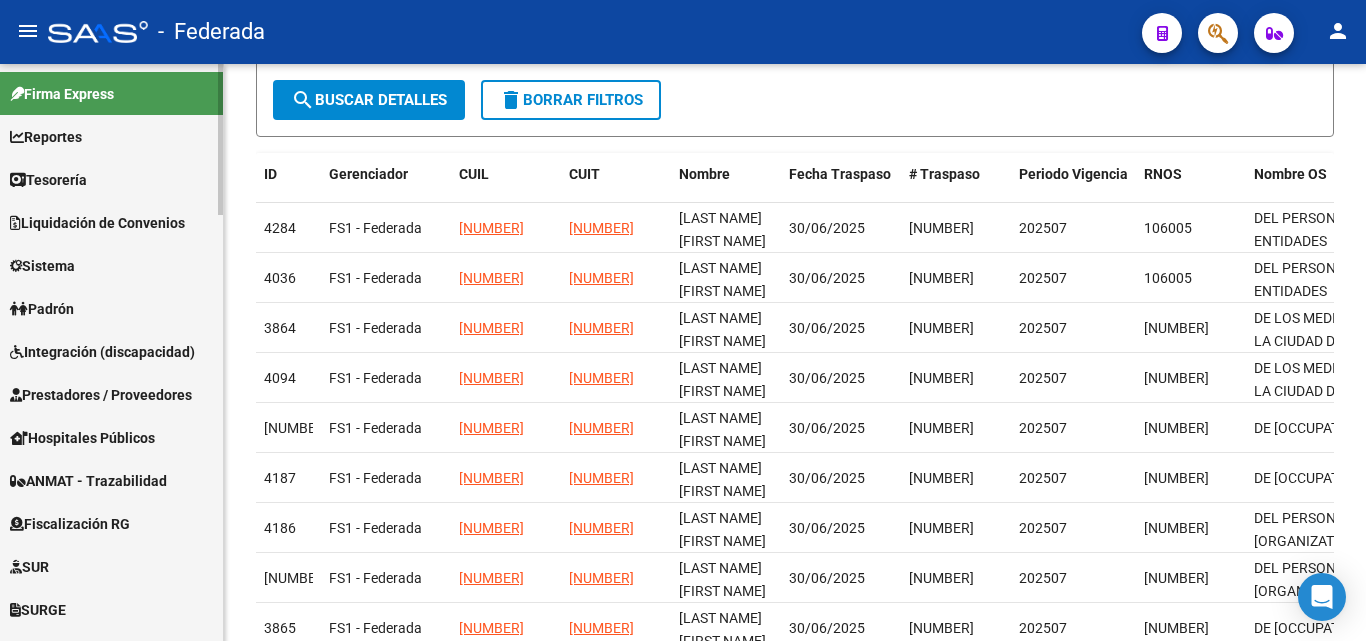 click on "Padrón" at bounding box center (42, 309) 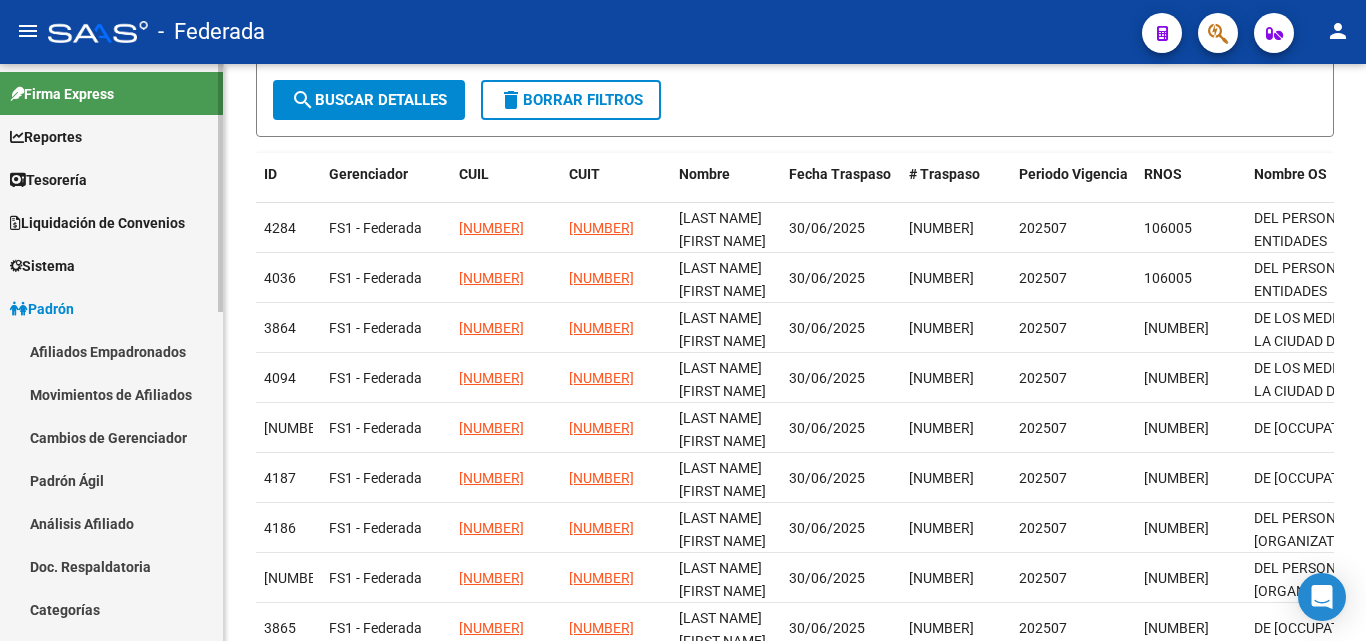 click on "Movimientos de Afiliados" at bounding box center (111, 394) 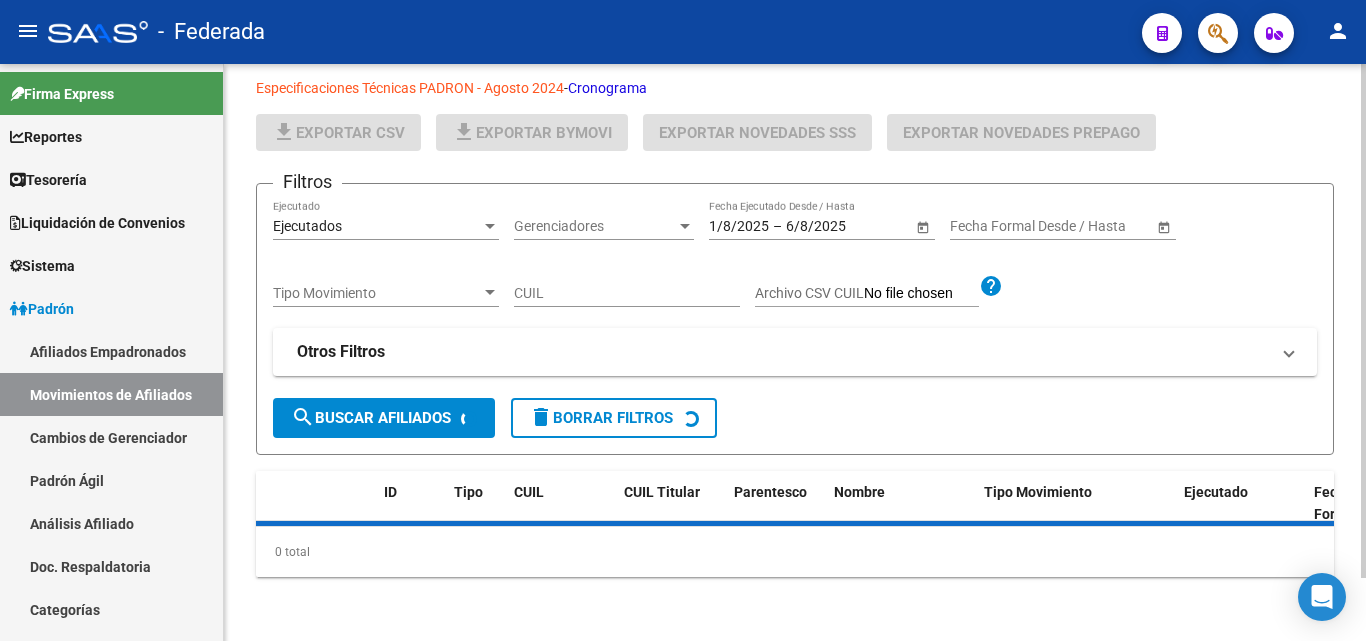 scroll, scrollTop: 116, scrollLeft: 0, axis: vertical 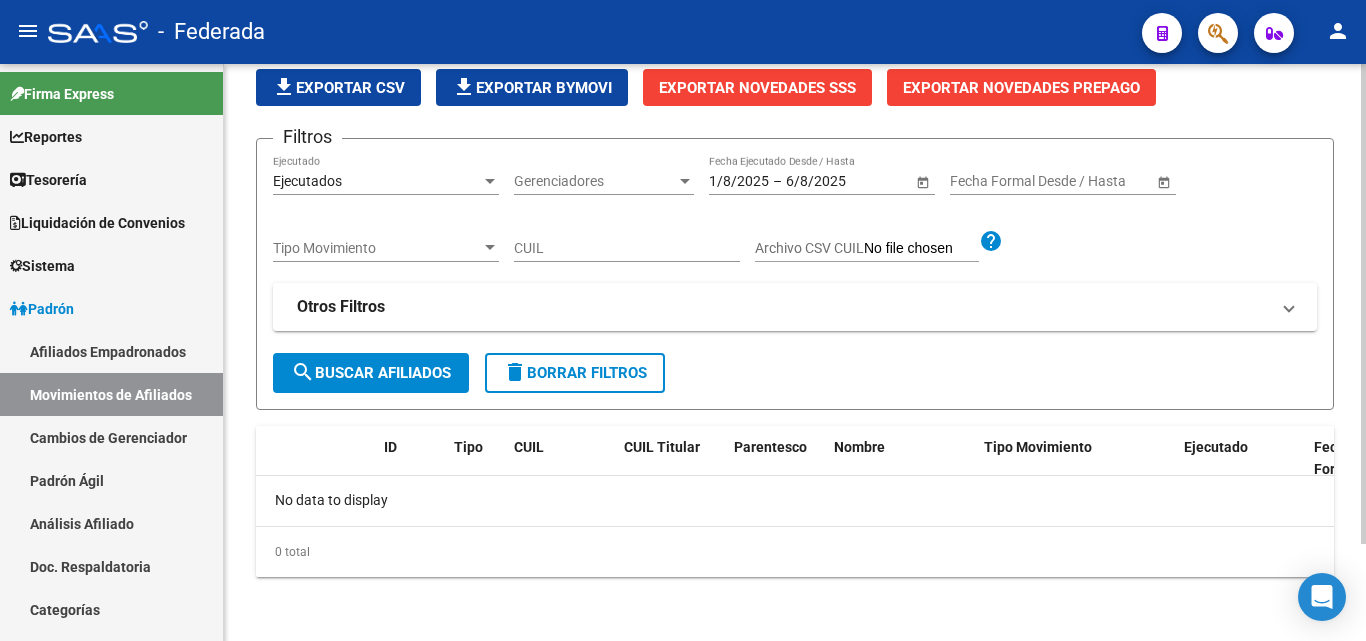 click on "Exportar Novedades SSS" 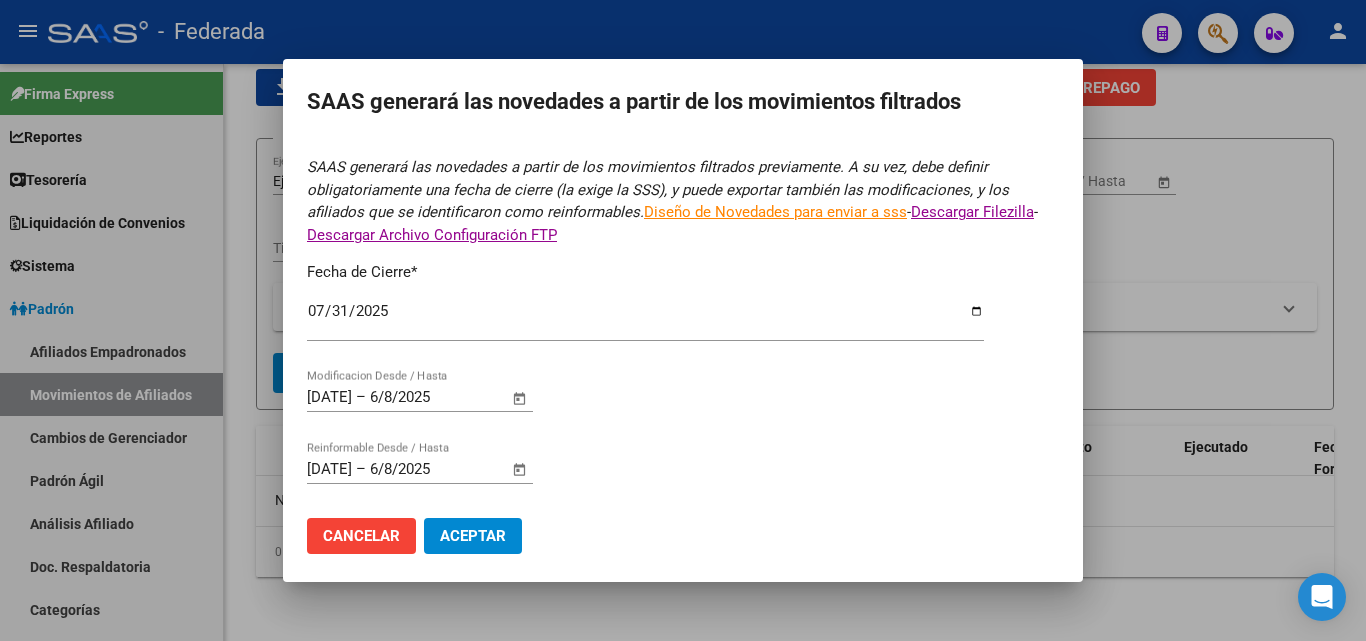 click on "2025-07-31" at bounding box center (645, 319) 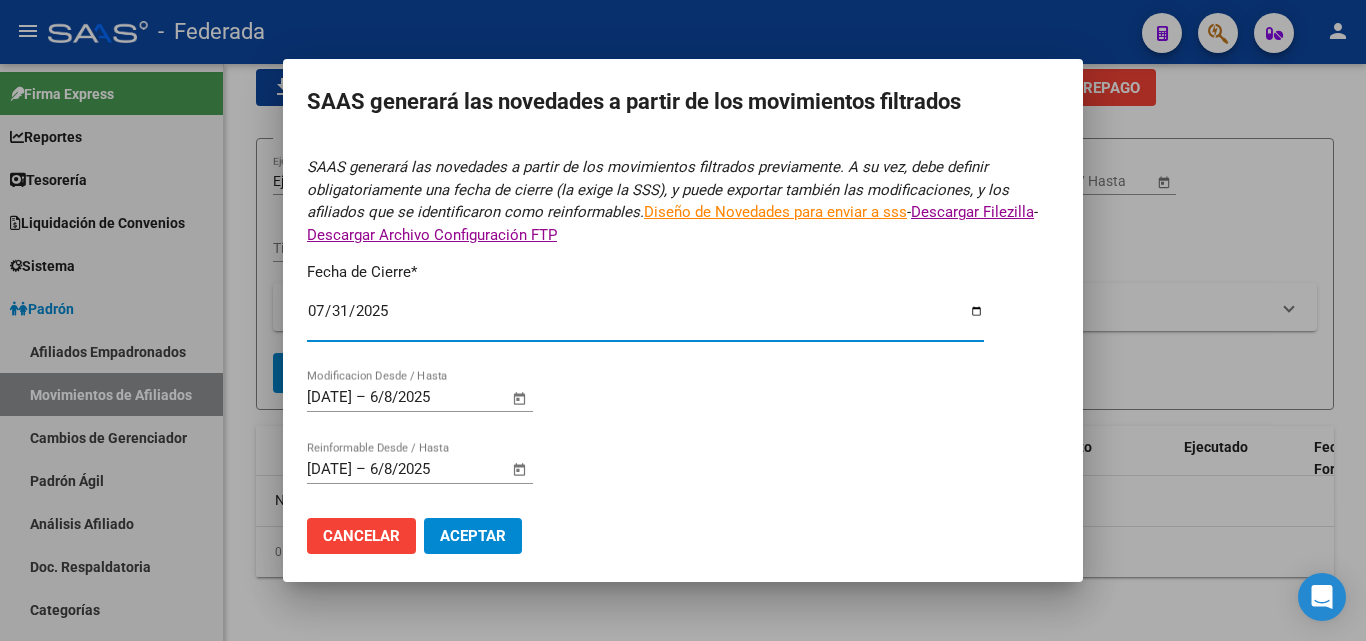 click on "2025-07-31" at bounding box center [645, 319] 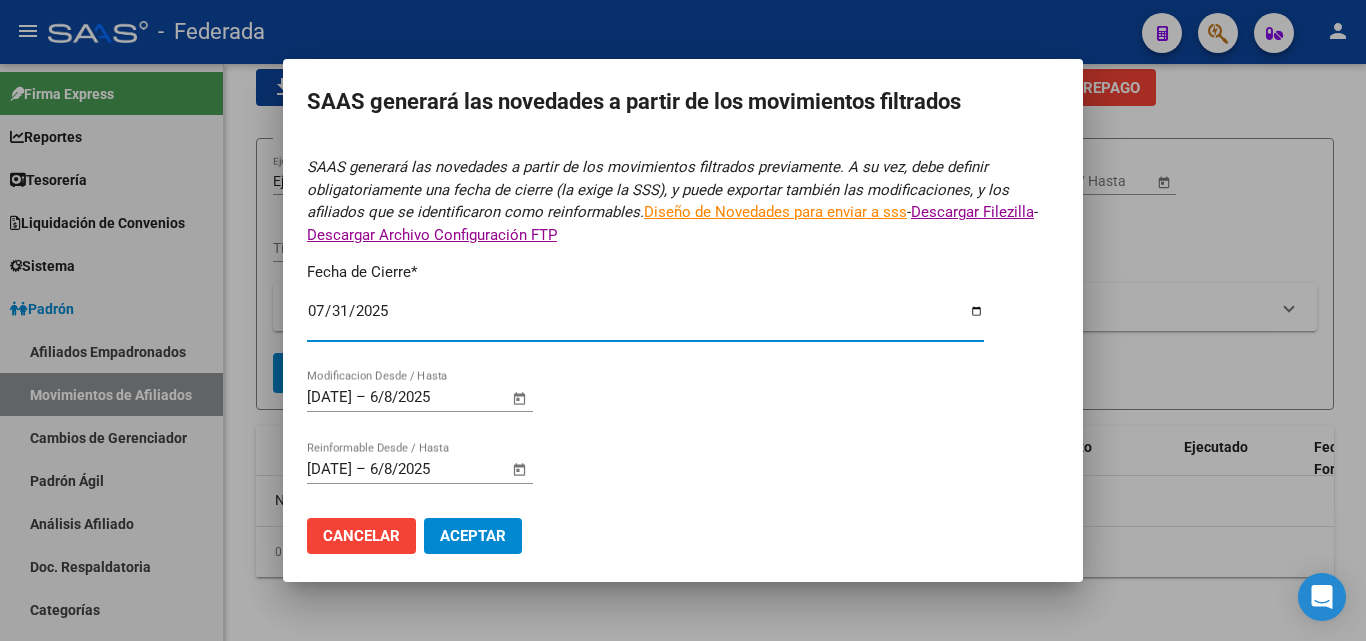 click on "2025-07-31" at bounding box center [645, 319] 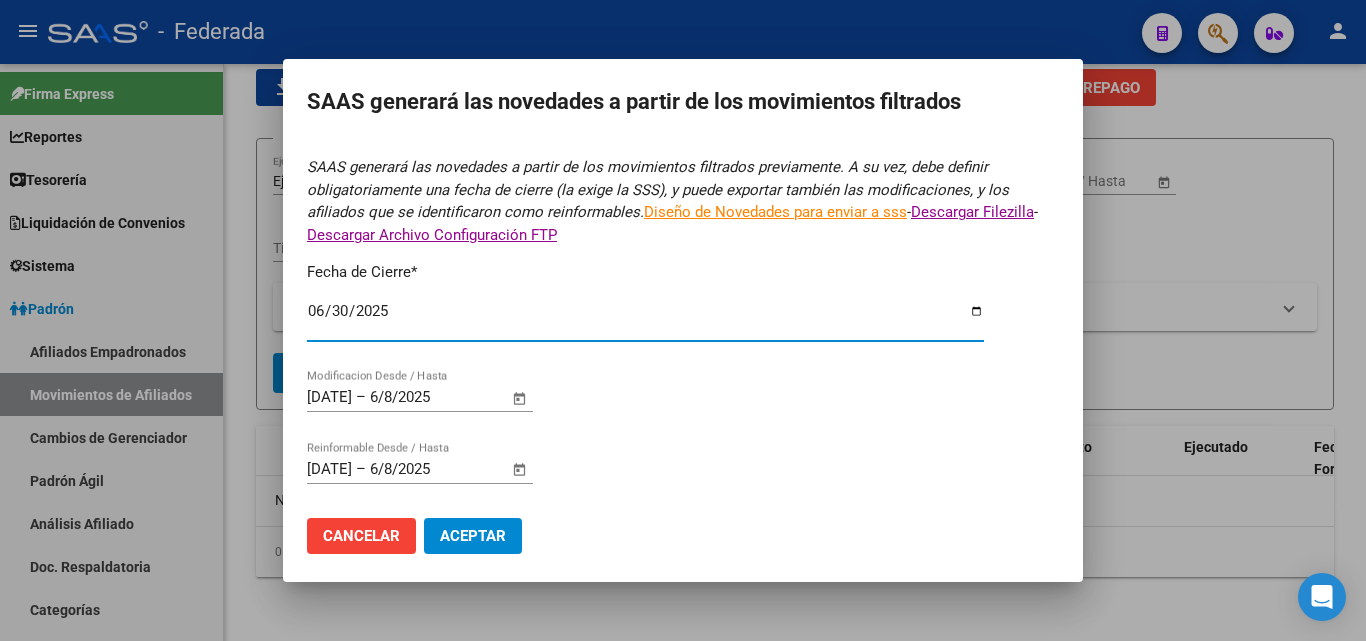 type on "2025-06-30" 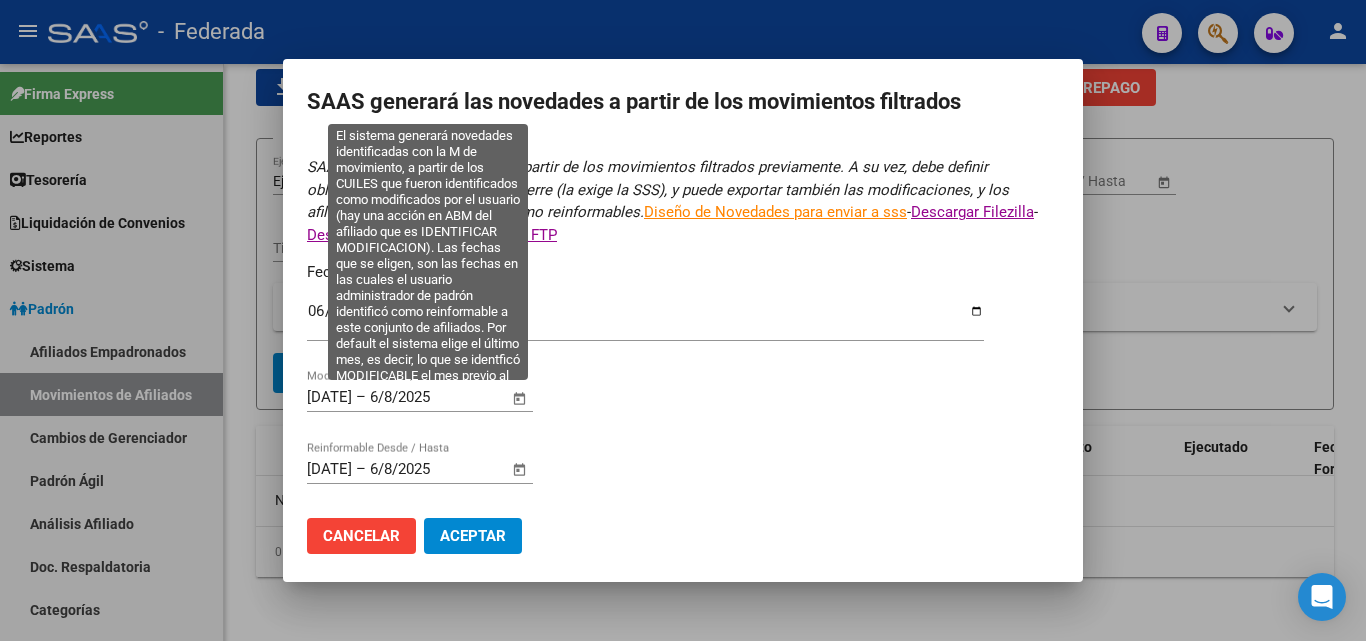 click at bounding box center (520, 398) 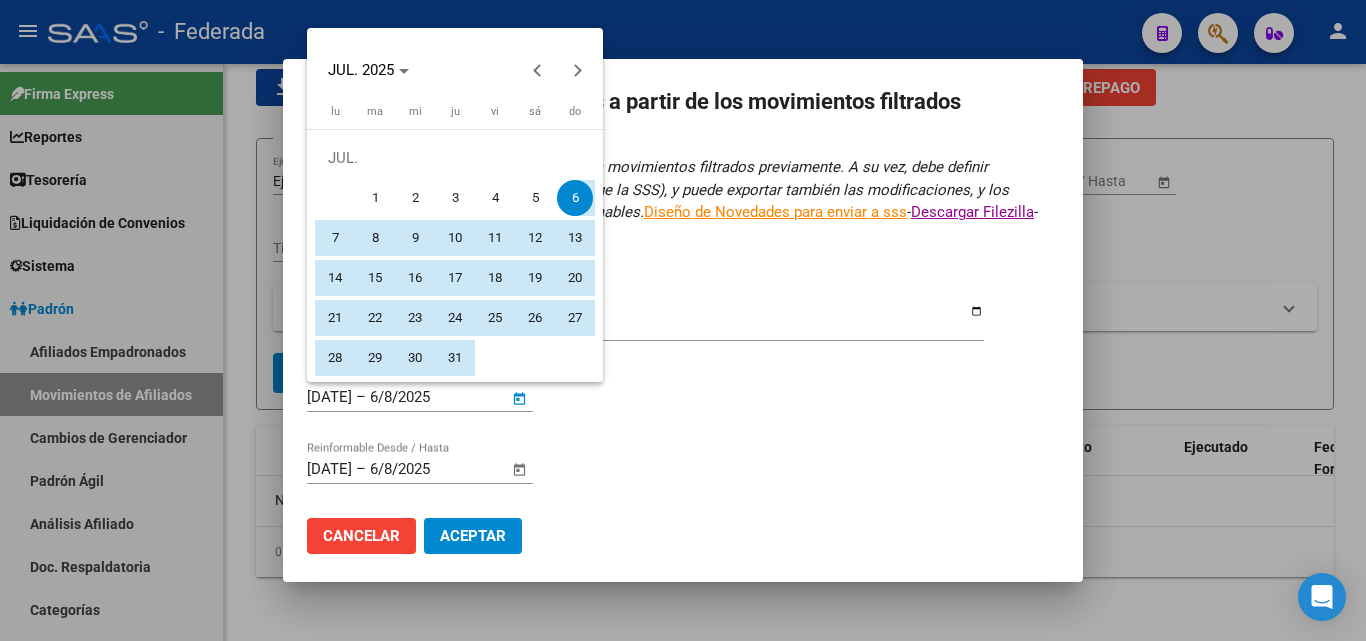 click at bounding box center (683, 320) 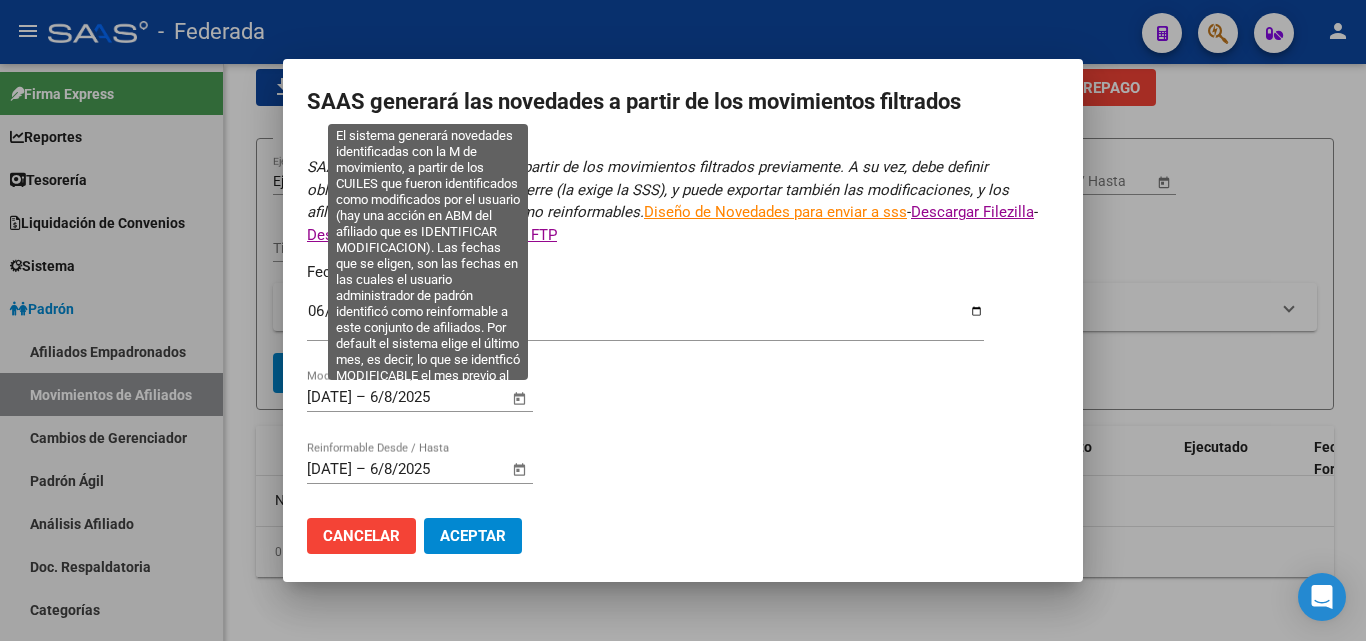 click at bounding box center (520, 398) 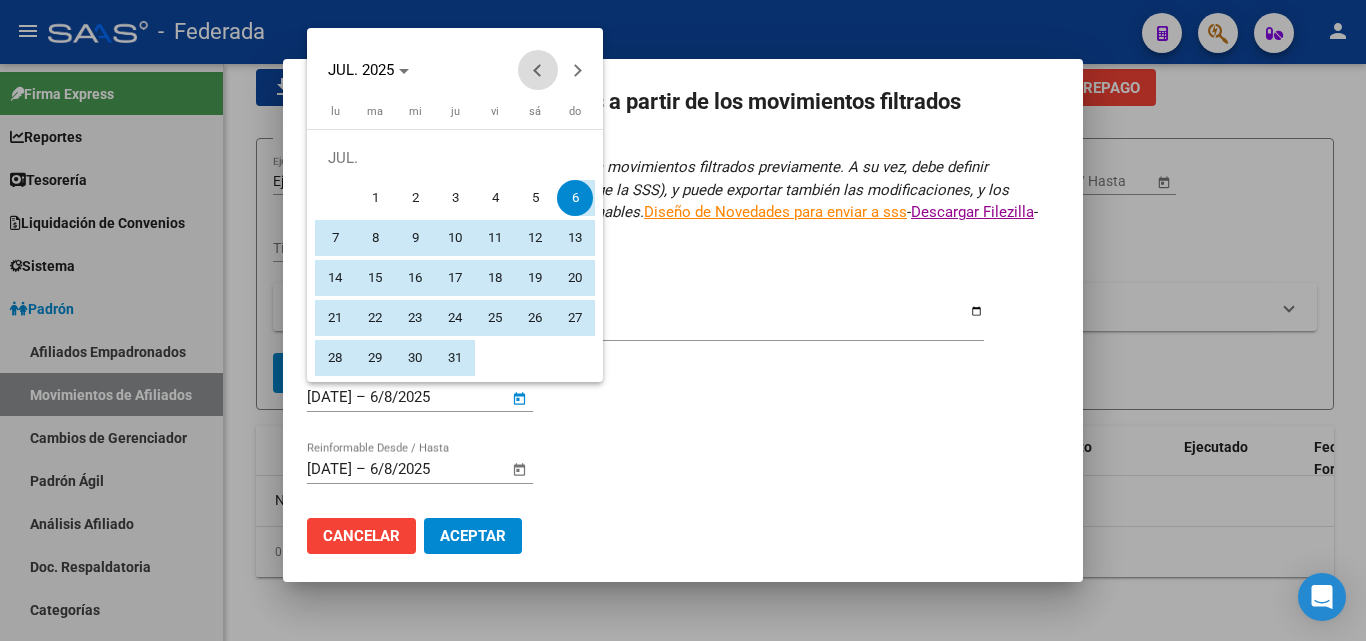 click at bounding box center [538, 70] 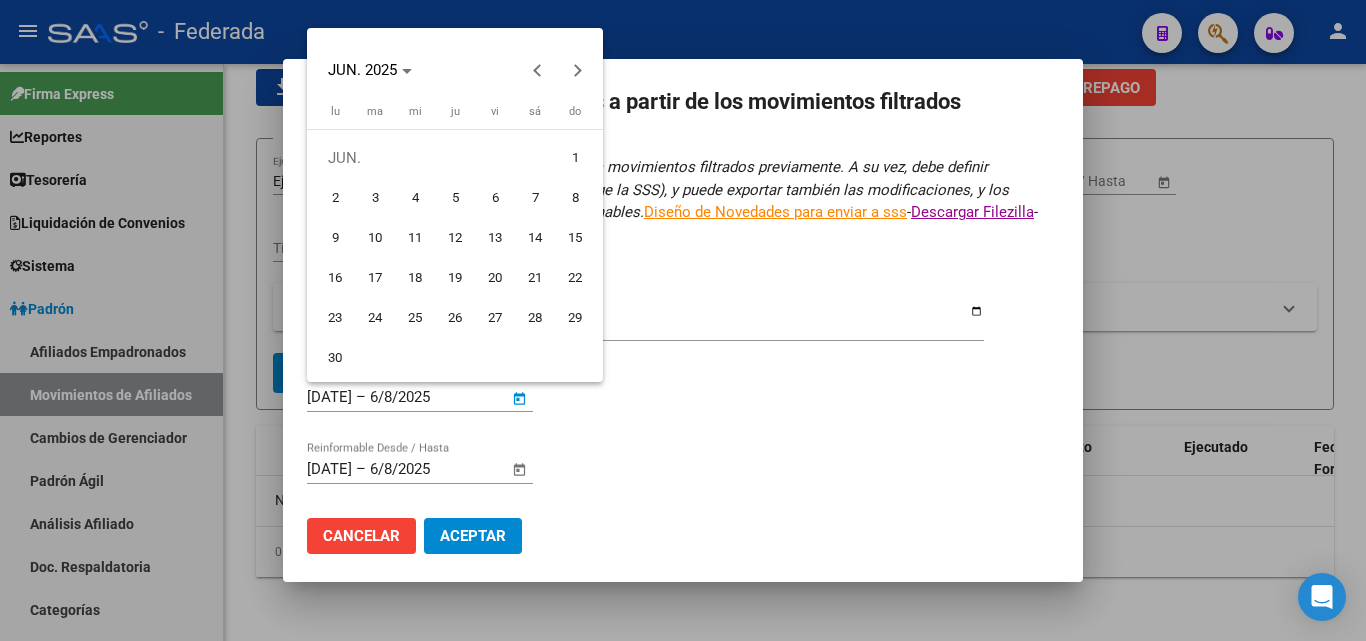click on "1" at bounding box center [575, 158] 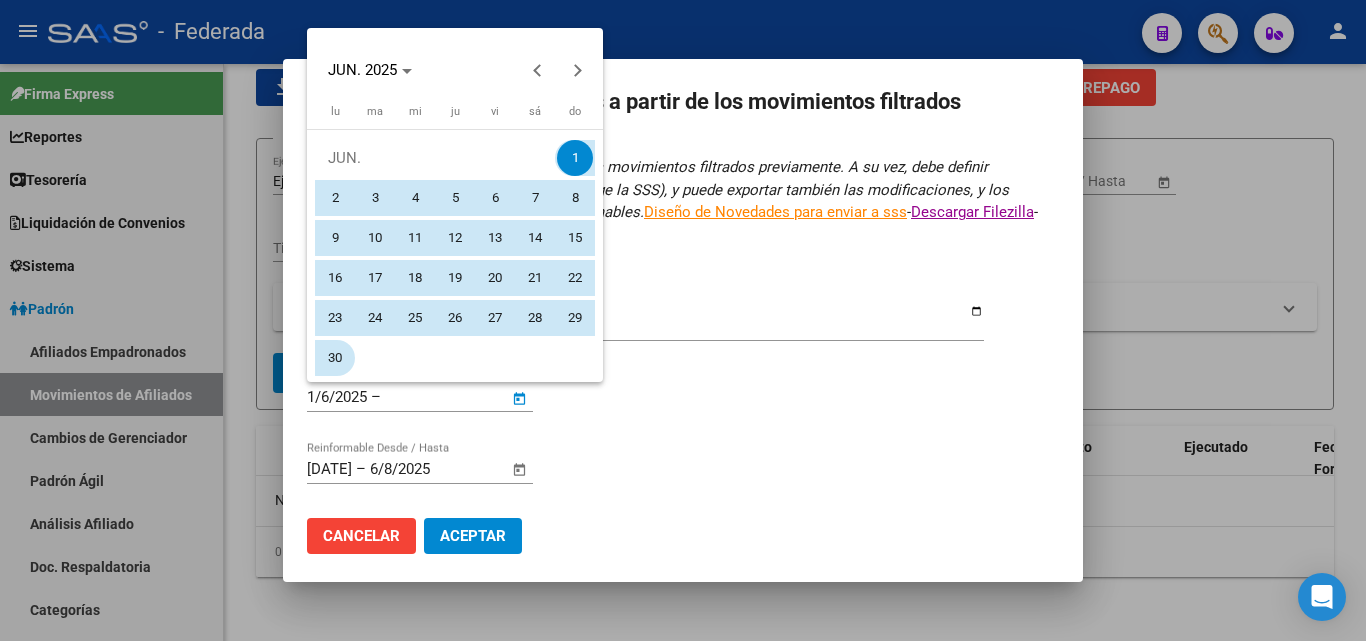 click on "30" at bounding box center (335, 358) 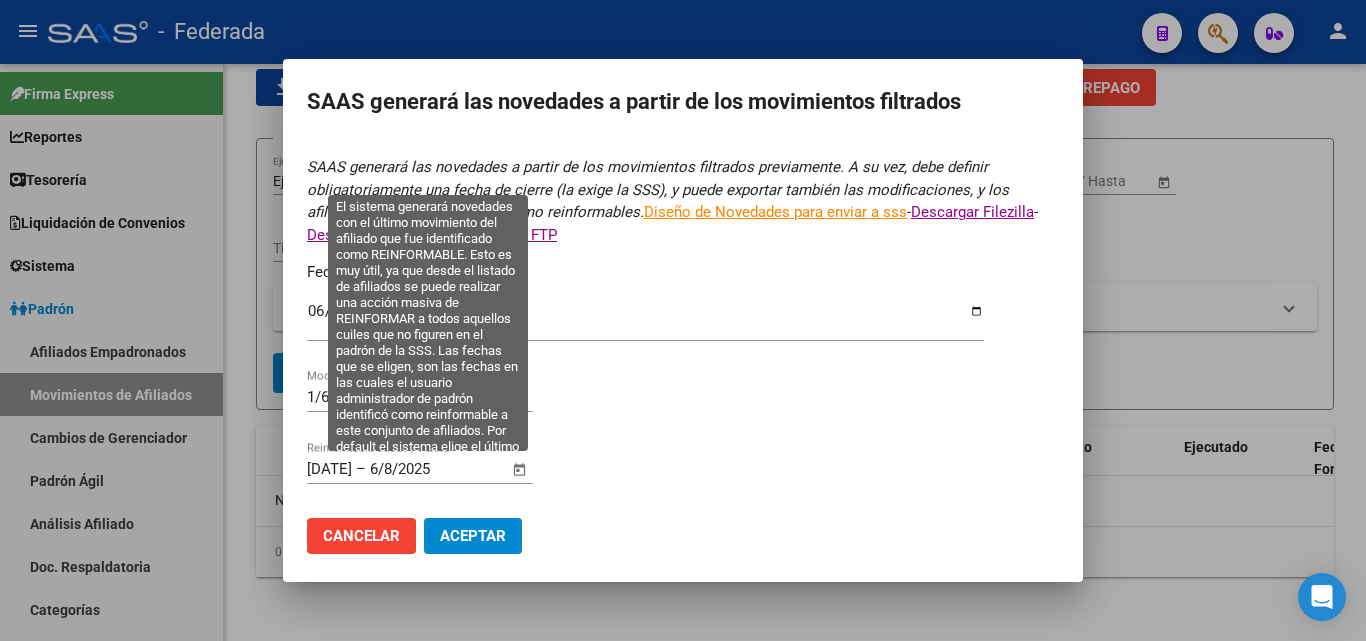 click at bounding box center [520, 470] 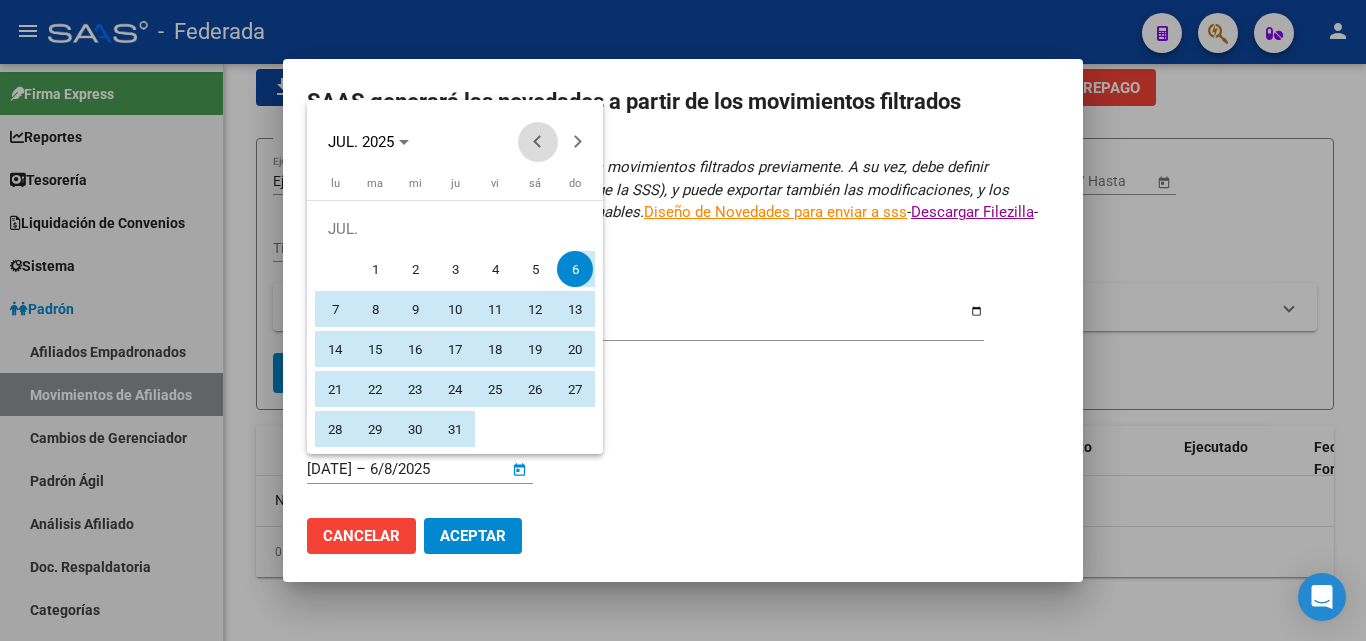 click at bounding box center [538, 142] 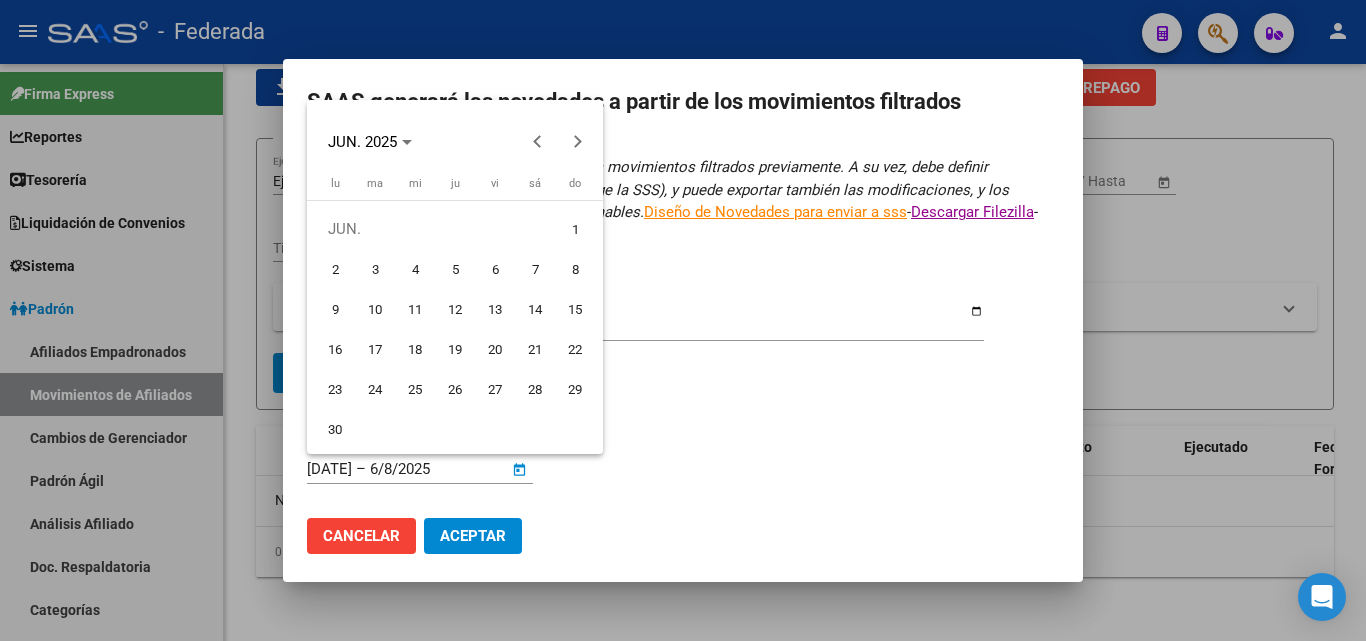 click on "1" at bounding box center (575, 229) 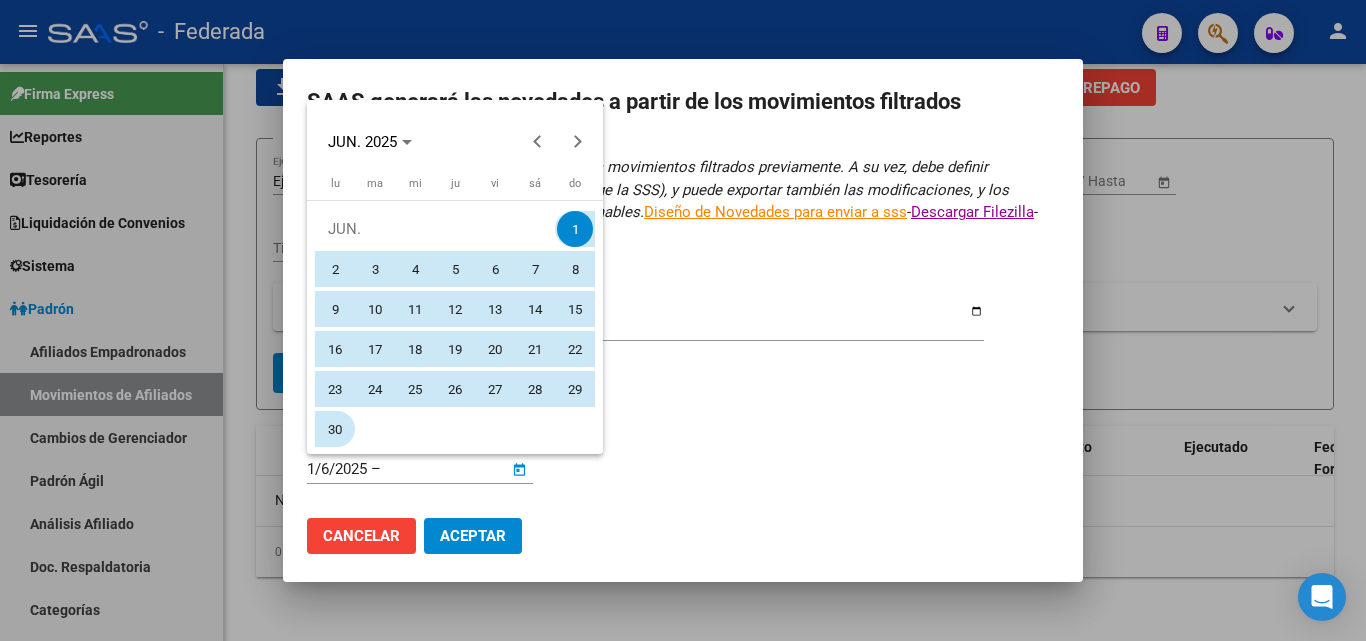 drag, startPoint x: 338, startPoint y: 434, endPoint x: 527, endPoint y: 506, distance: 202.24985 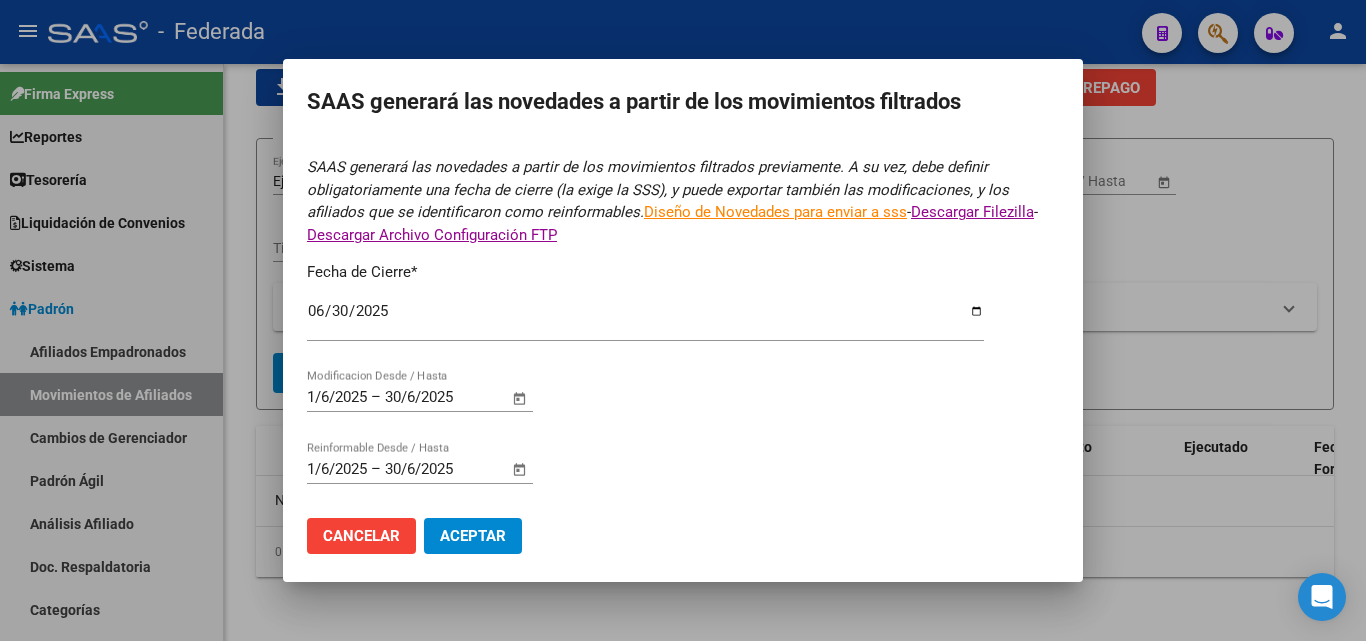 click on "Aceptar" 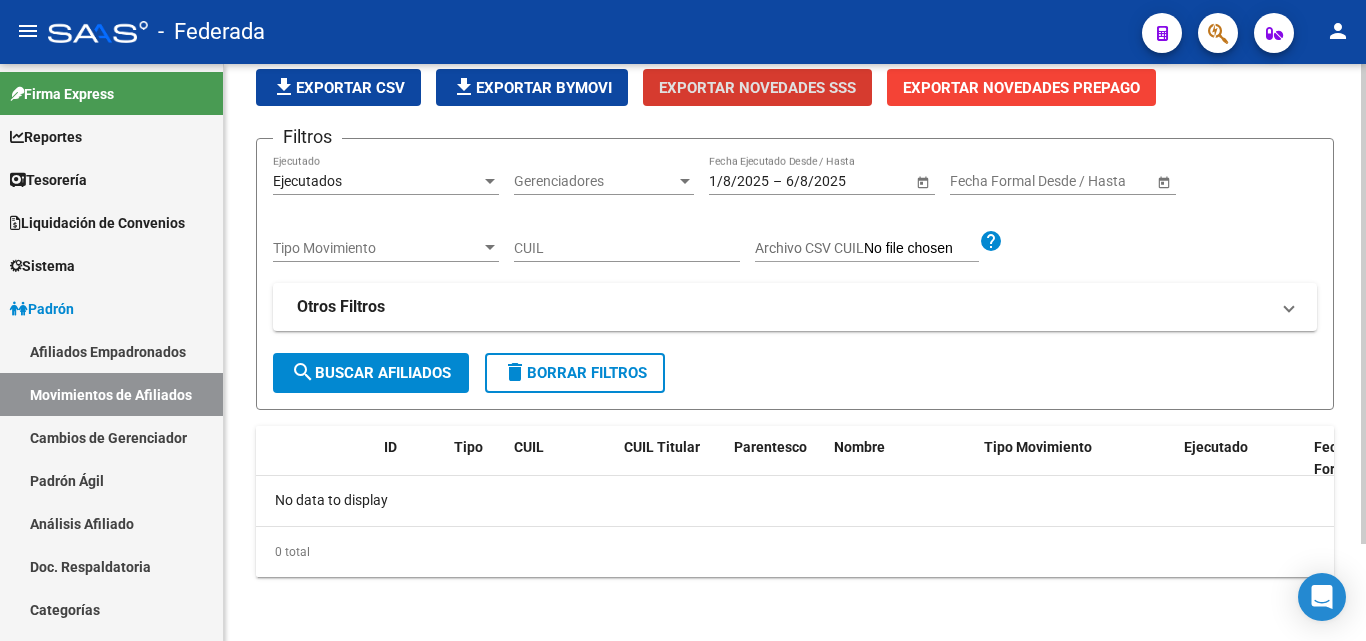 click on "Exportar Novedades SSS" 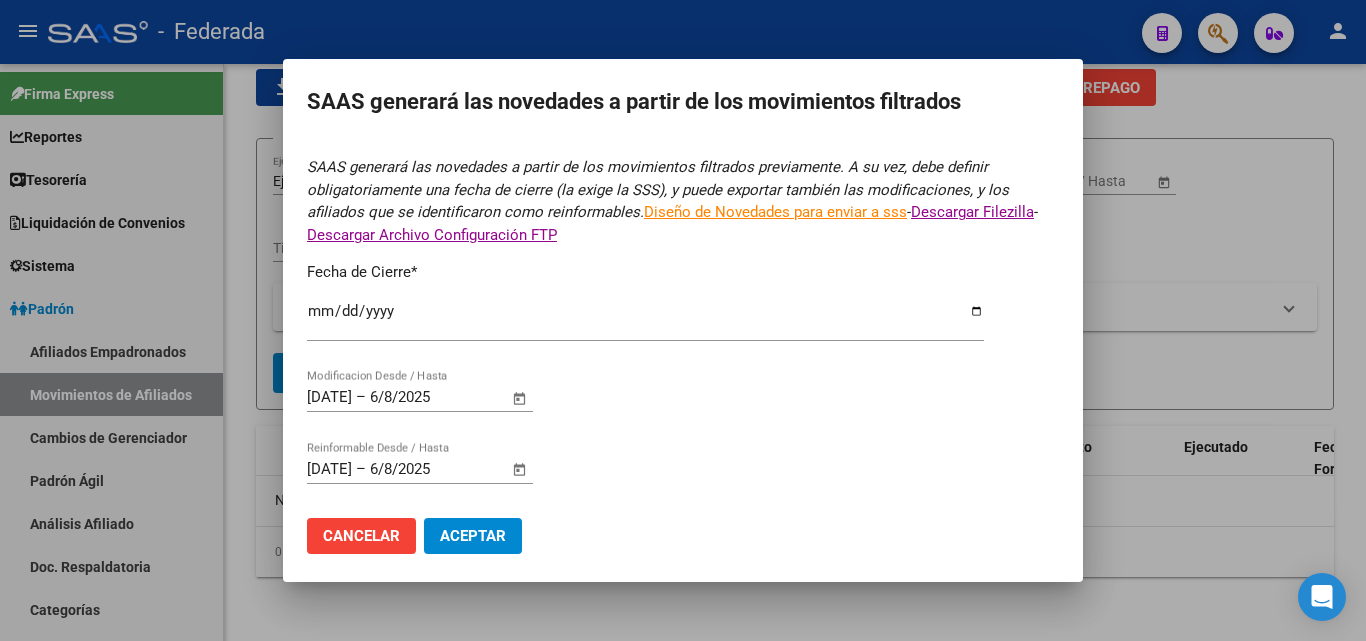 type on "2025-07-31" 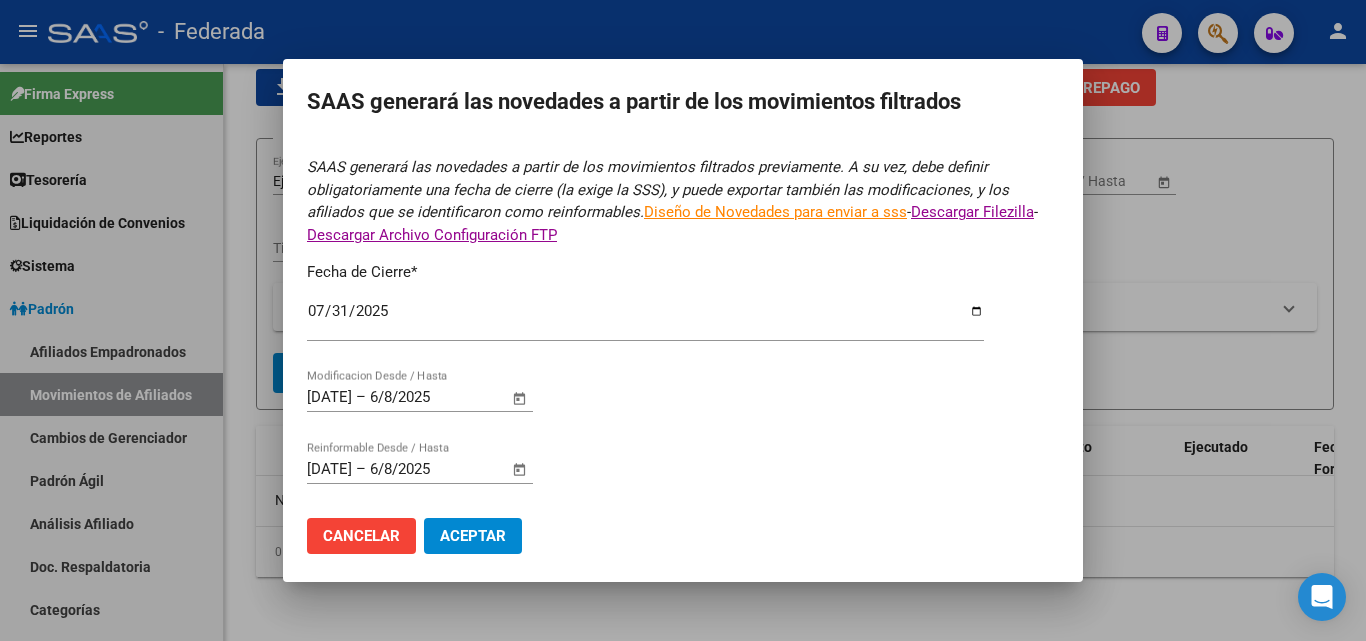 click at bounding box center (683, 320) 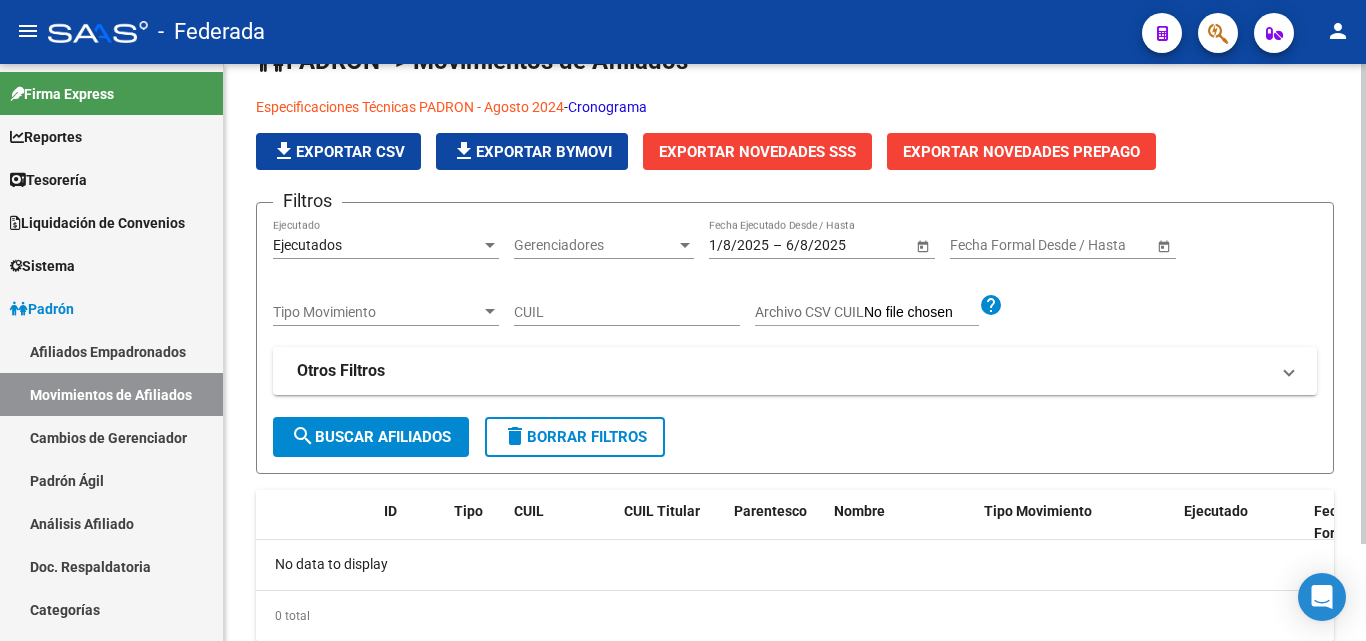 scroll, scrollTop: 16, scrollLeft: 0, axis: vertical 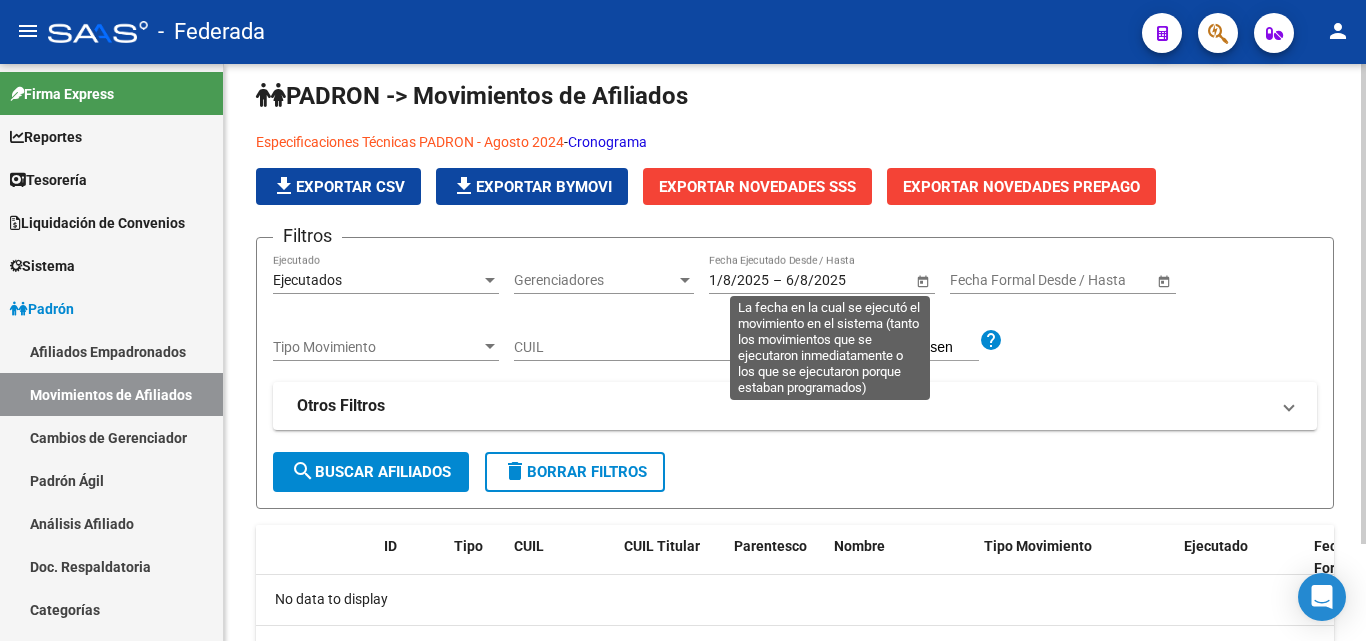 click 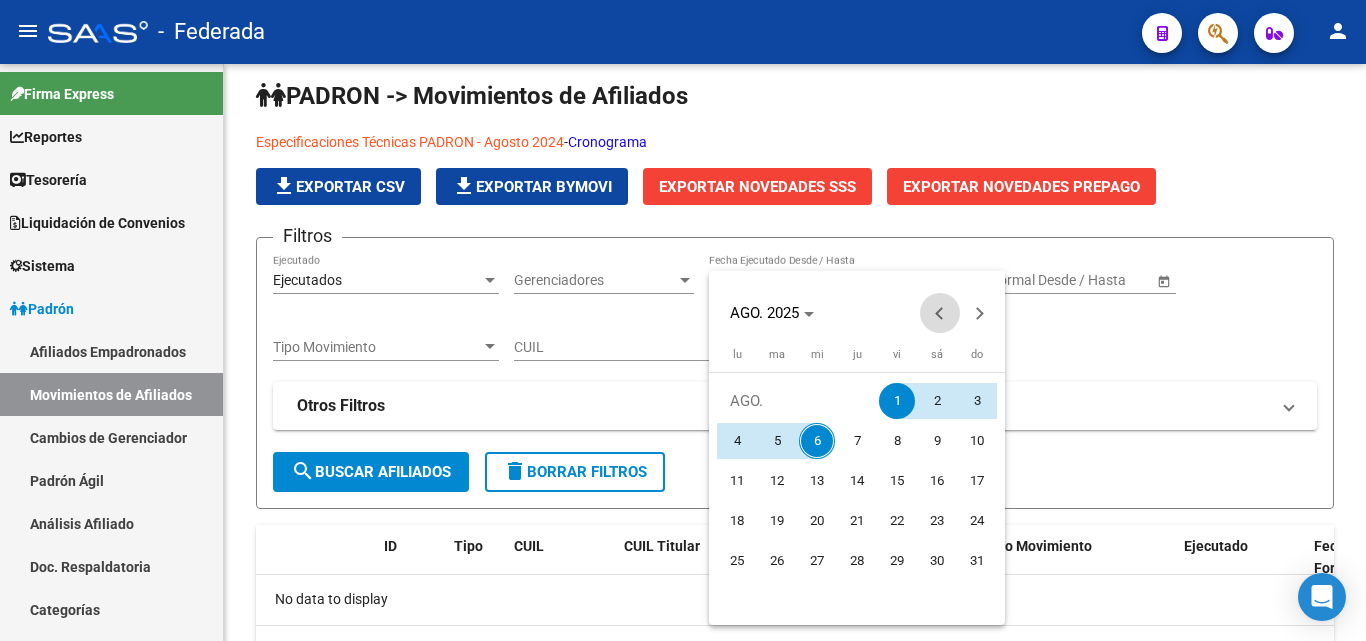click at bounding box center [940, 313] 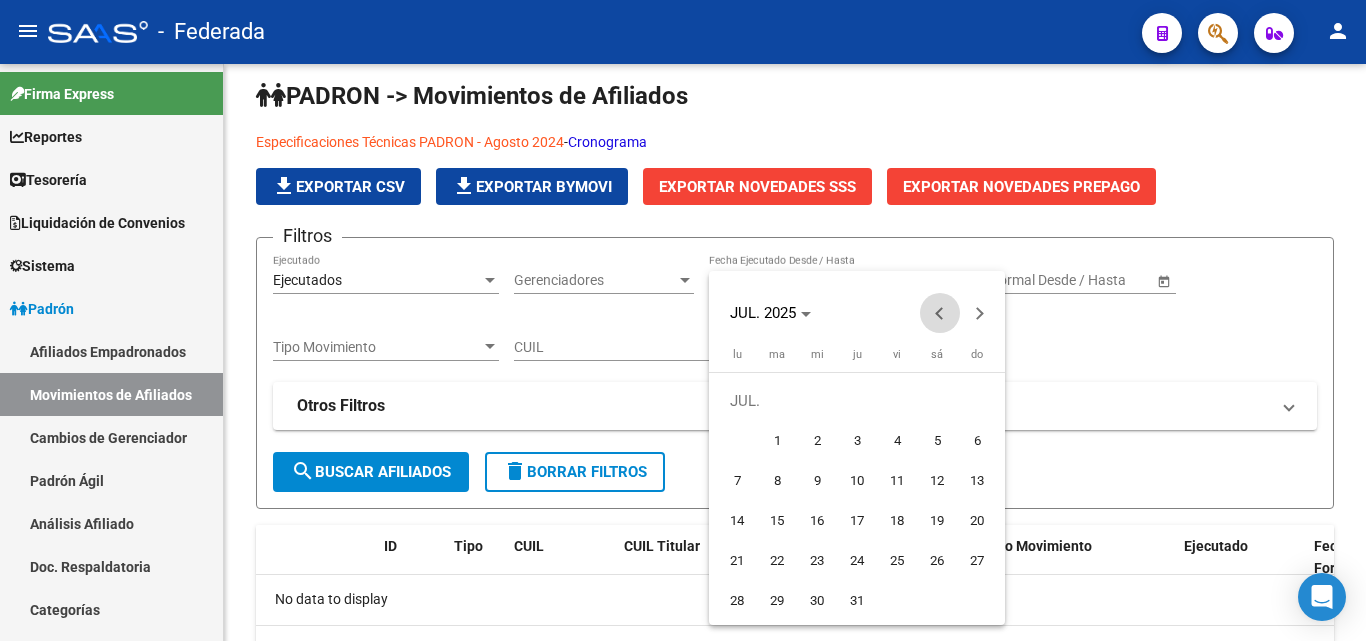 click at bounding box center [940, 313] 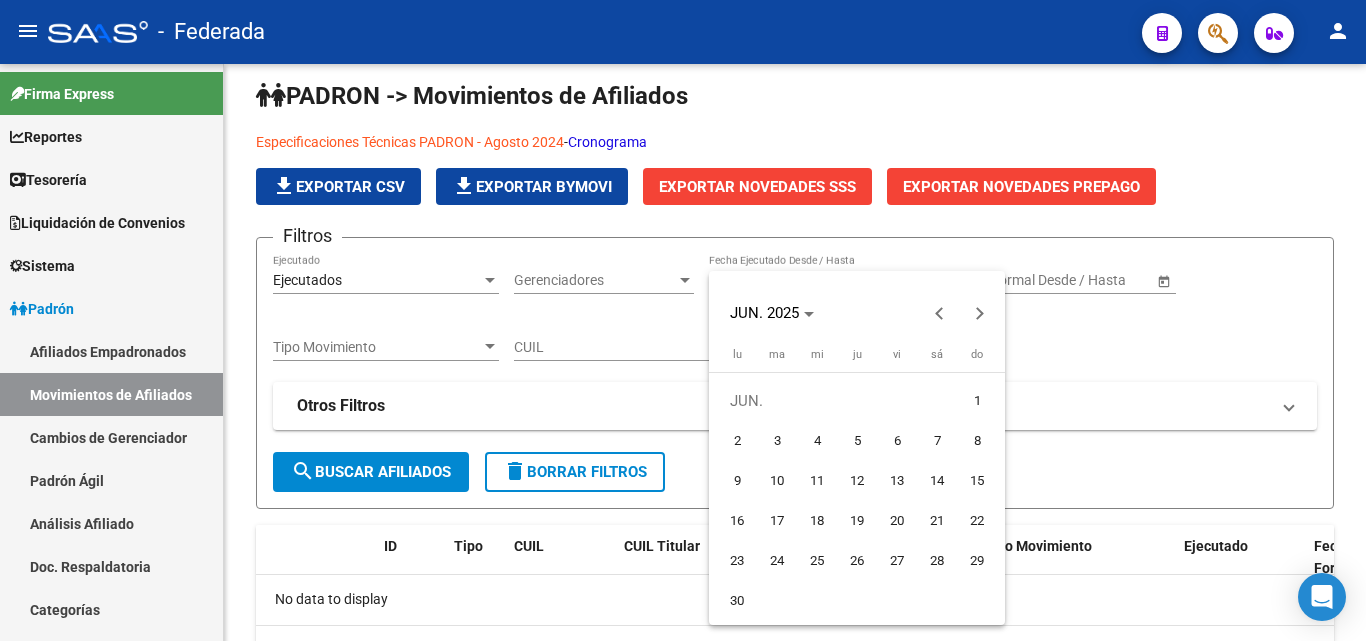 click on "1" at bounding box center (977, 401) 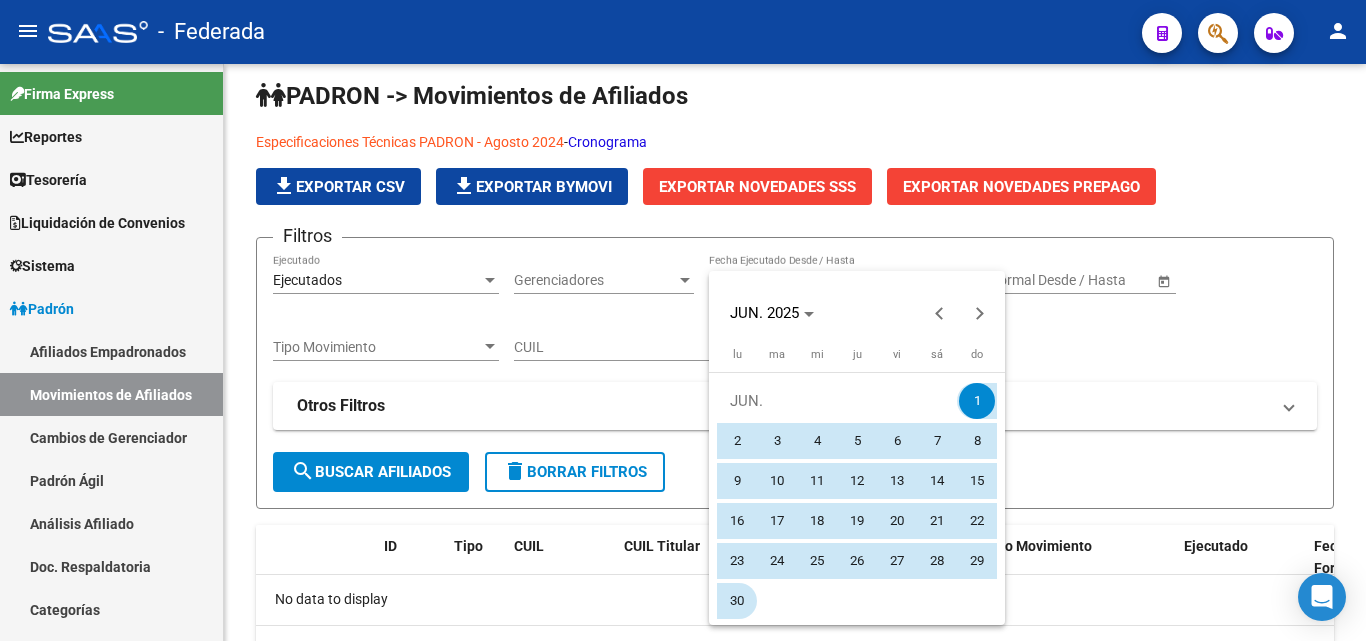 click on "30" at bounding box center (737, 601) 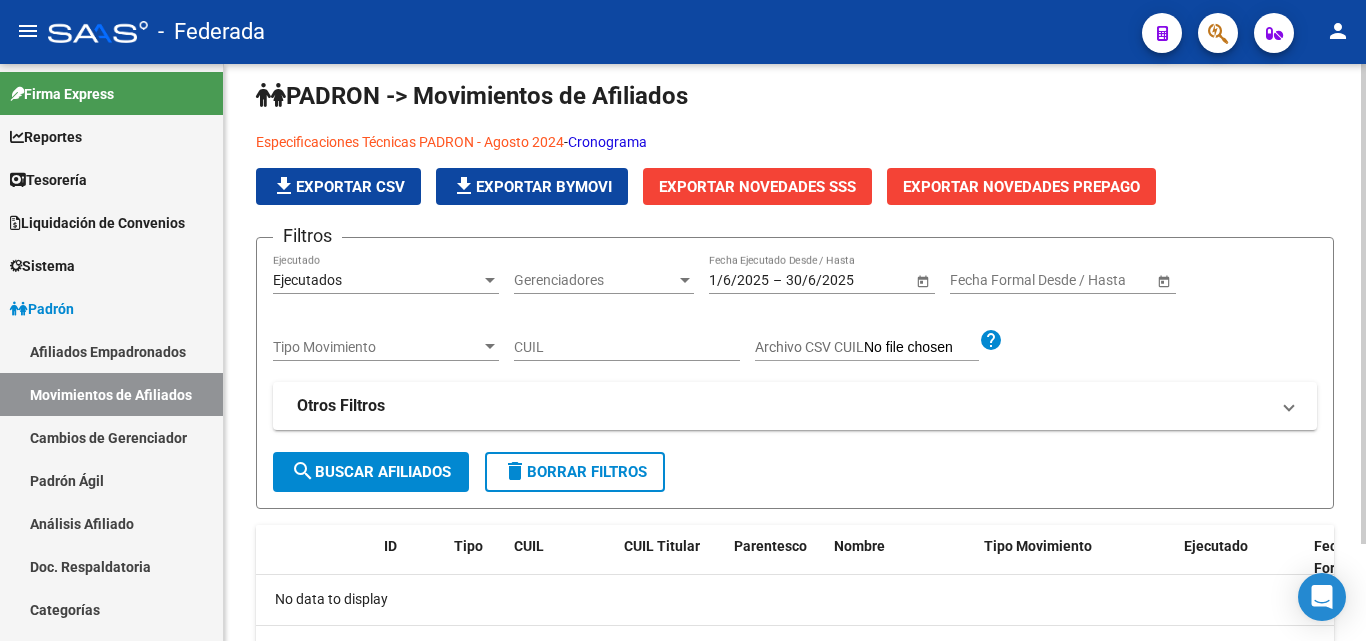 drag, startPoint x: 336, startPoint y: 475, endPoint x: 347, endPoint y: 475, distance: 11 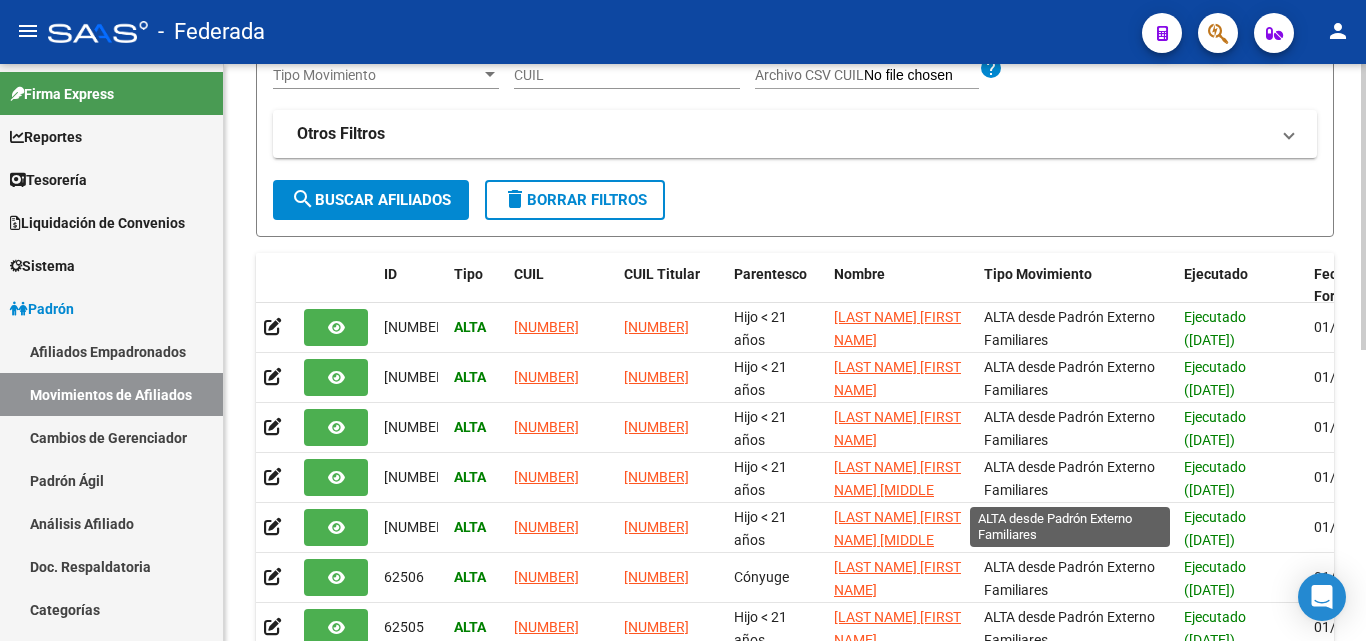 scroll, scrollTop: 188, scrollLeft: 0, axis: vertical 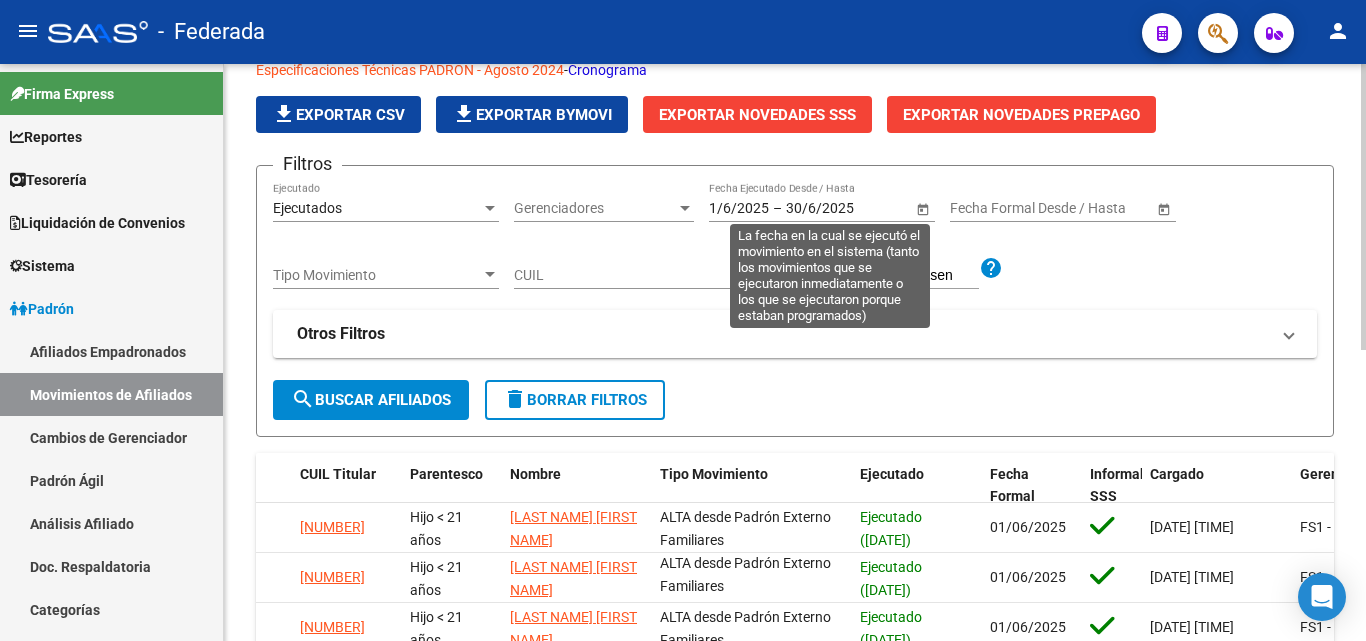 click 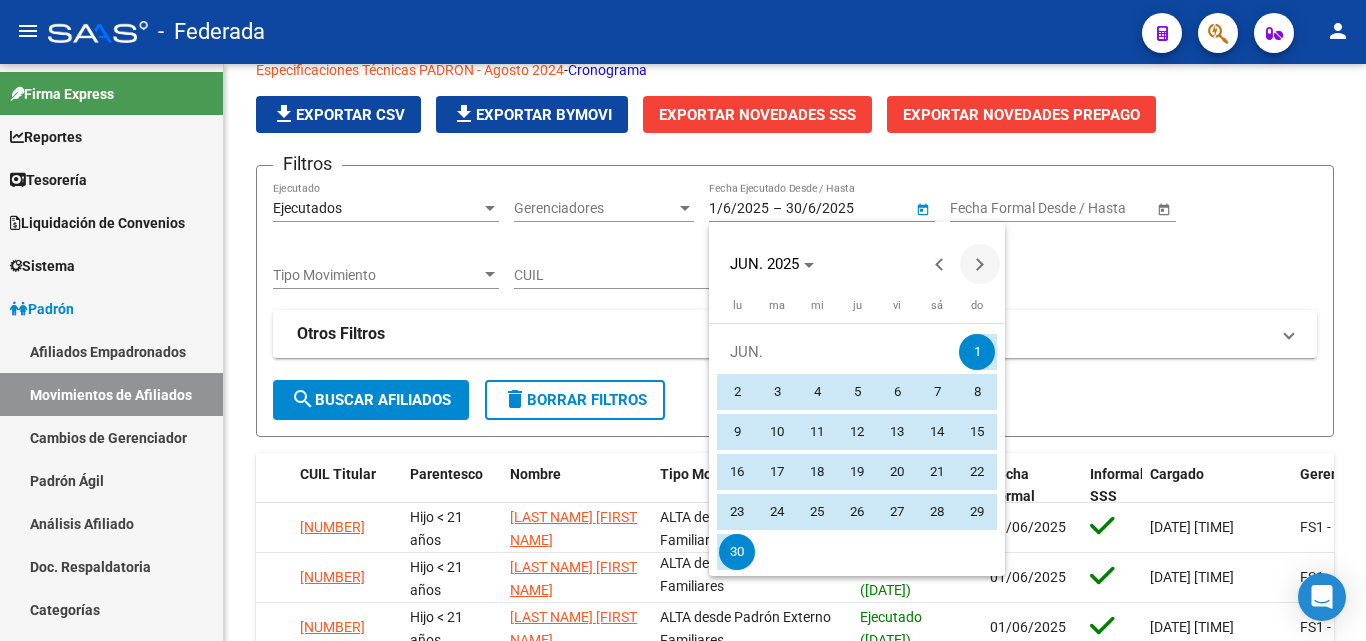 click at bounding box center (980, 264) 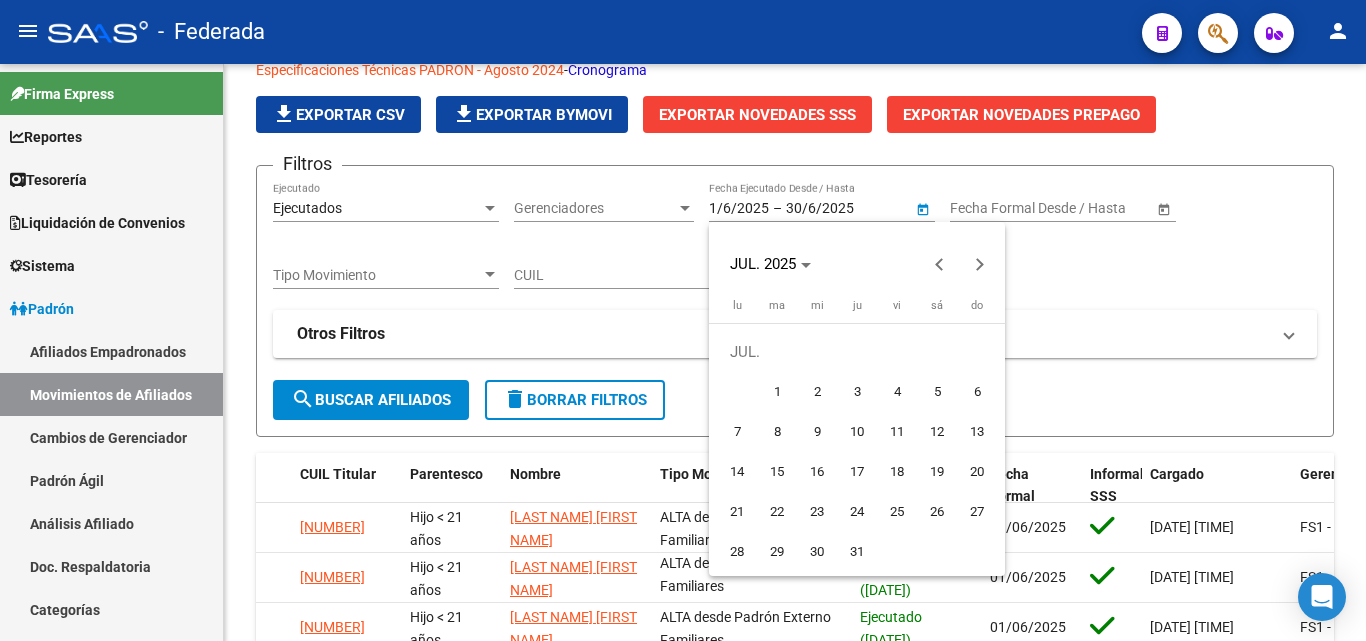 click on "1" at bounding box center (777, 392) 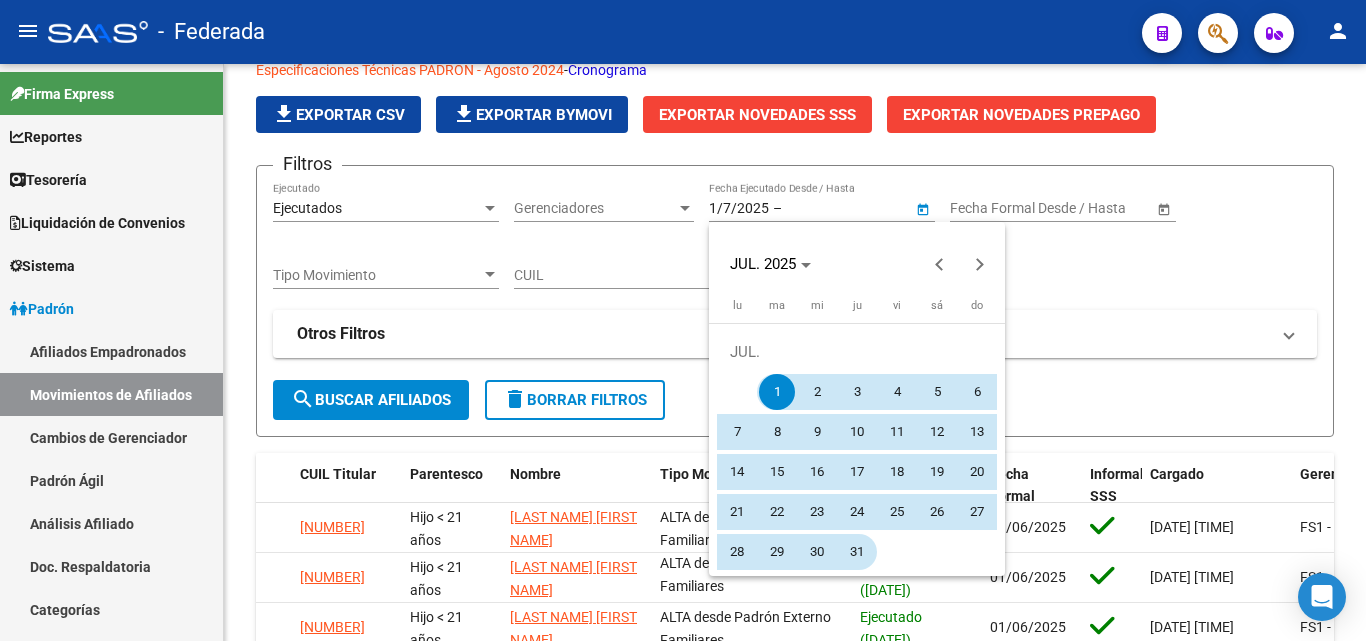 click on "31" at bounding box center [857, 552] 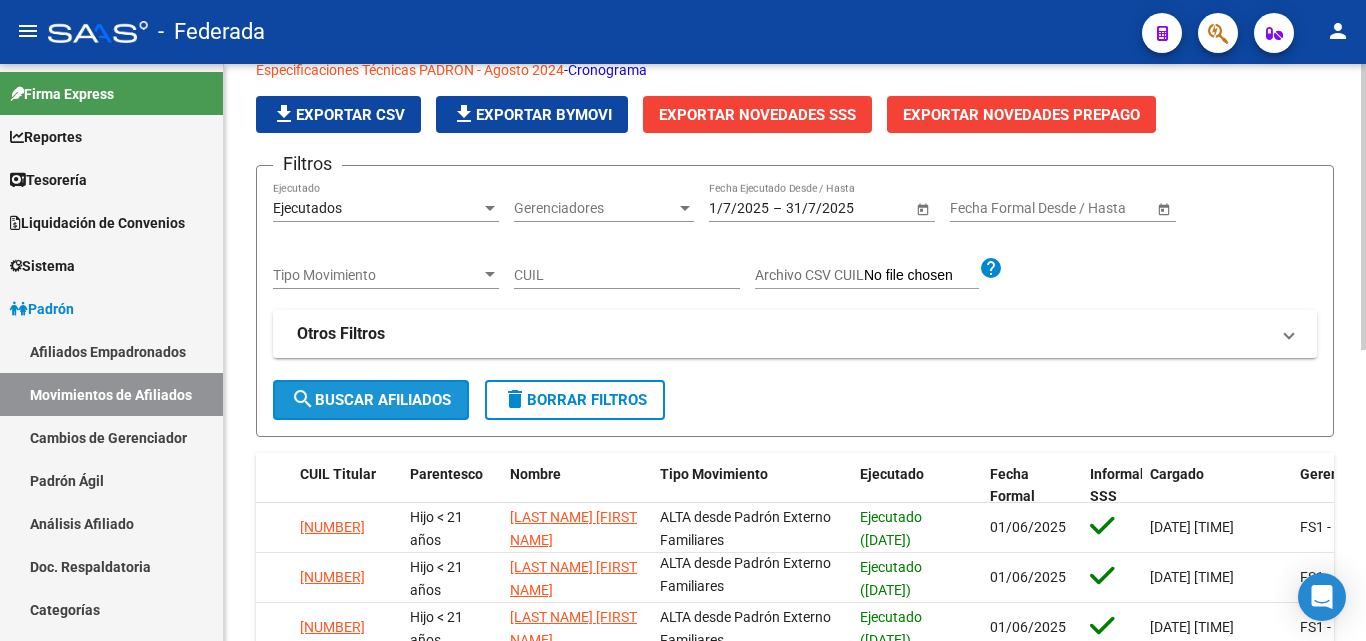click on "search  Buscar Afiliados" 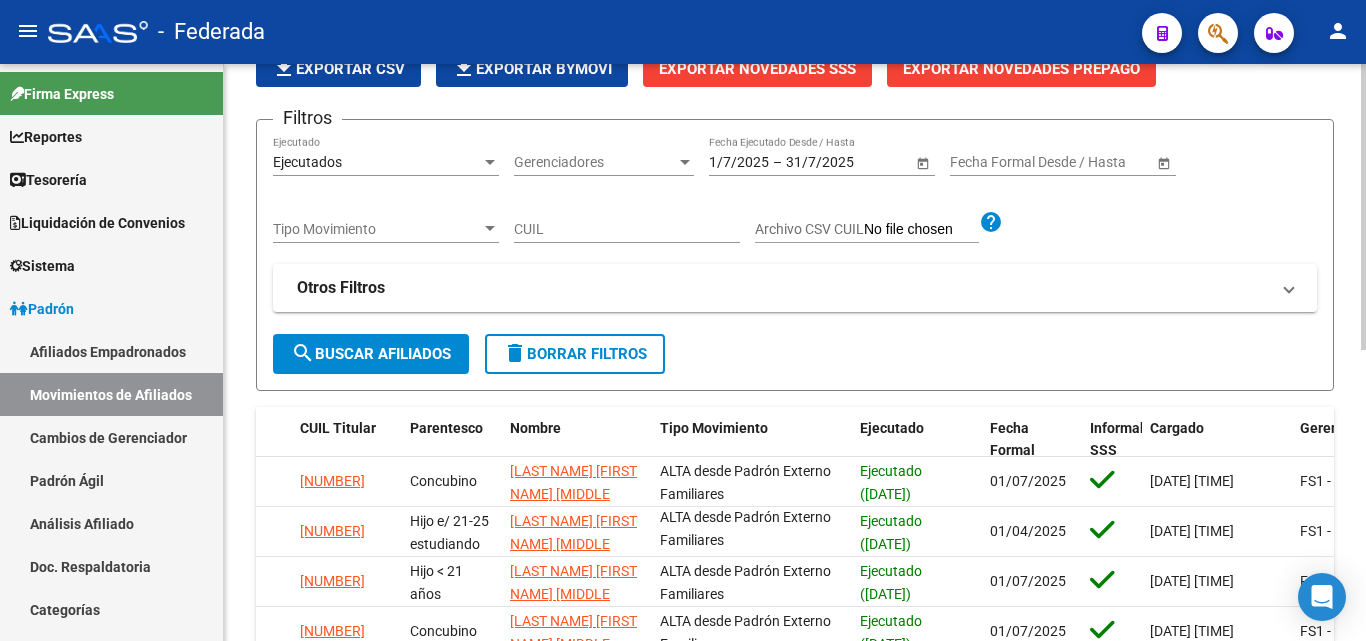 scroll, scrollTop: 88, scrollLeft: 0, axis: vertical 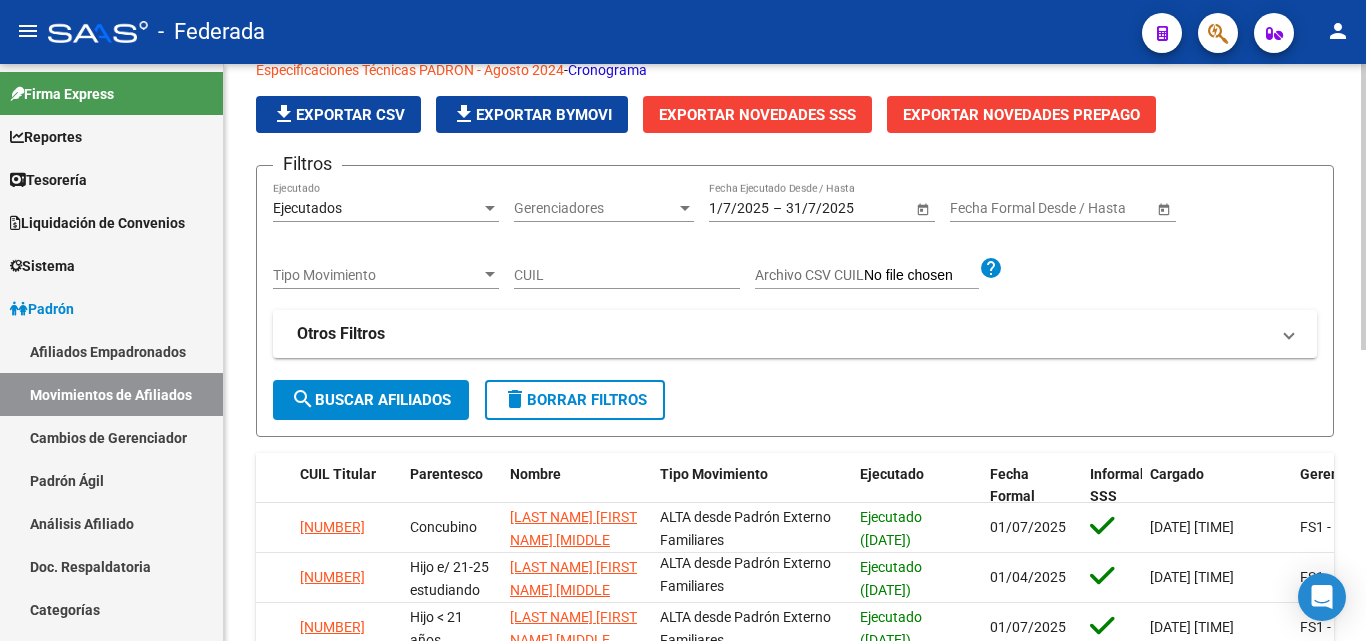 click on "Exportar Novedades SSS" 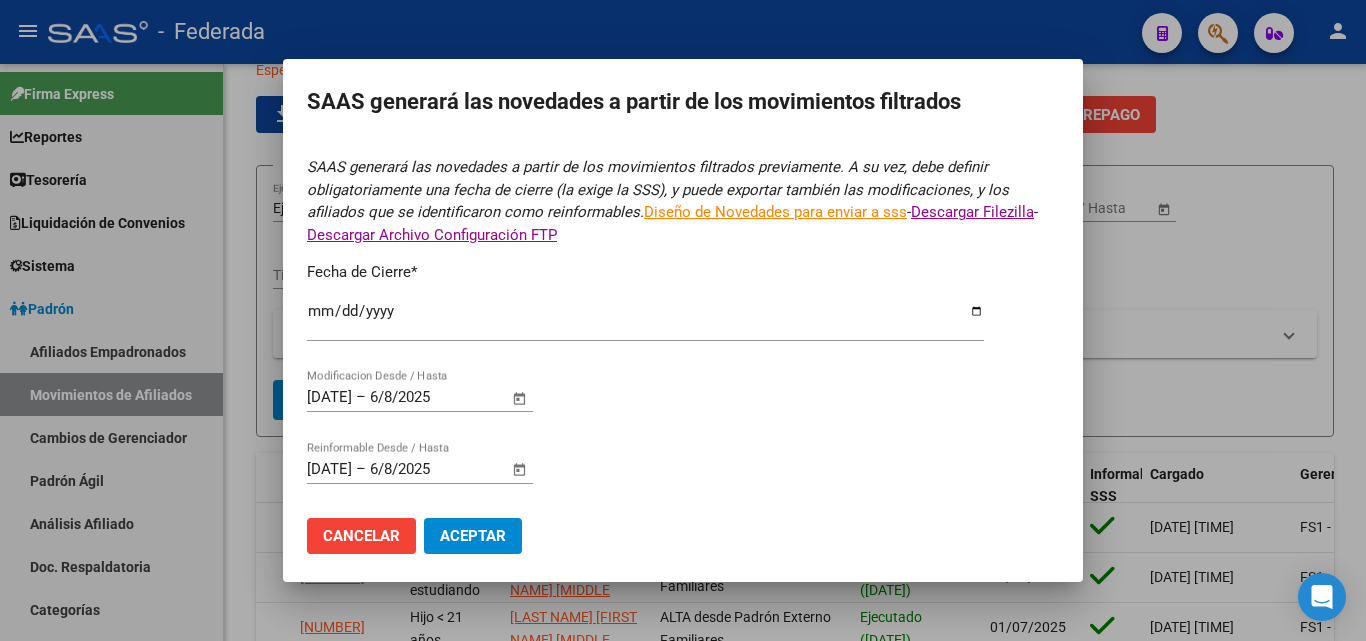 type on "2025-07-31" 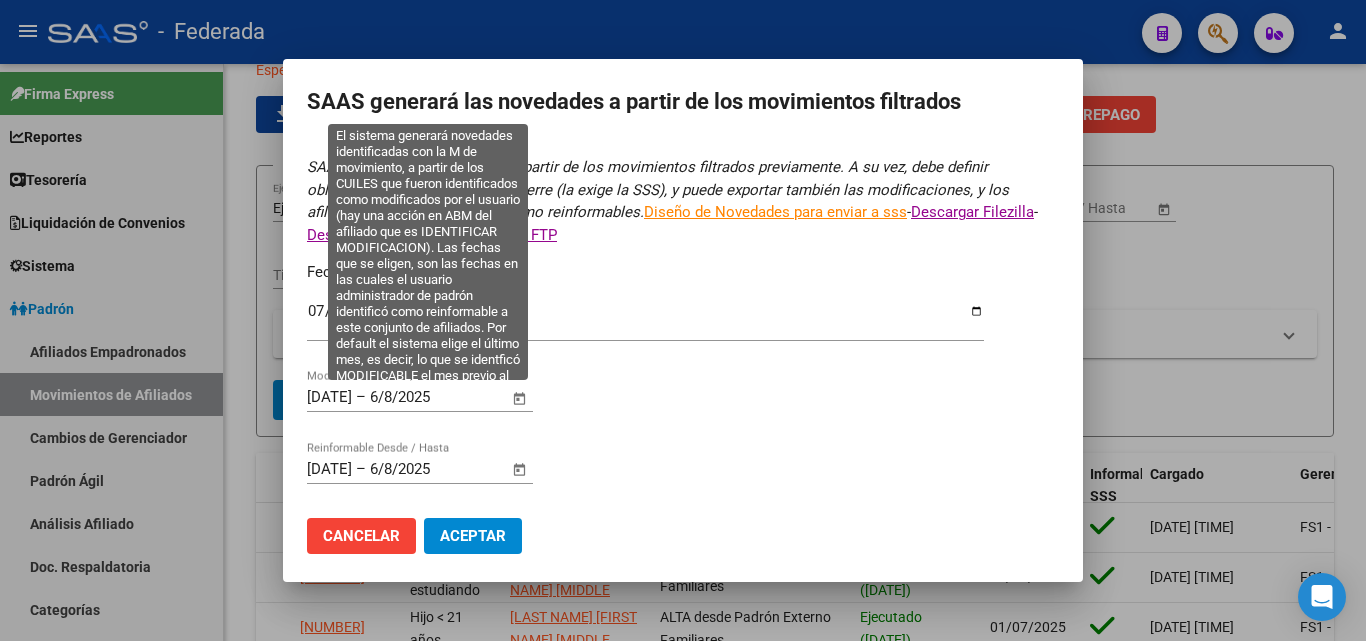 click at bounding box center (520, 398) 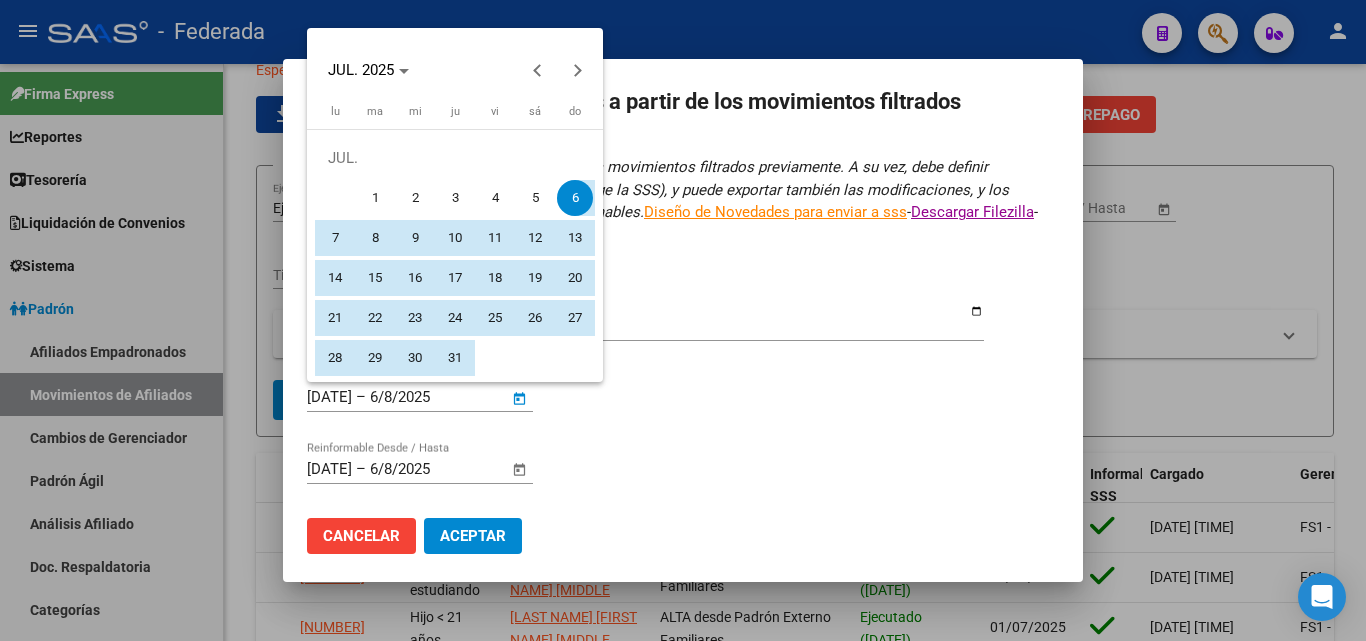 click on "1" at bounding box center [375, 198] 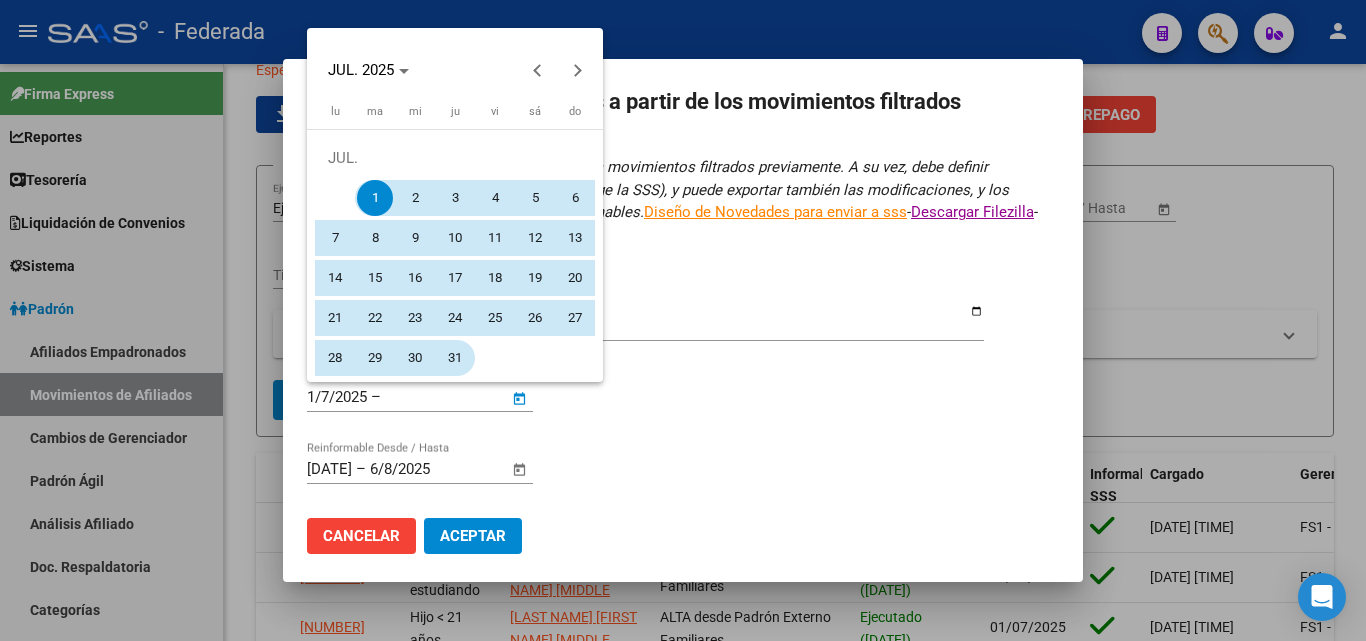drag, startPoint x: 456, startPoint y: 353, endPoint x: 460, endPoint y: 373, distance: 20.396078 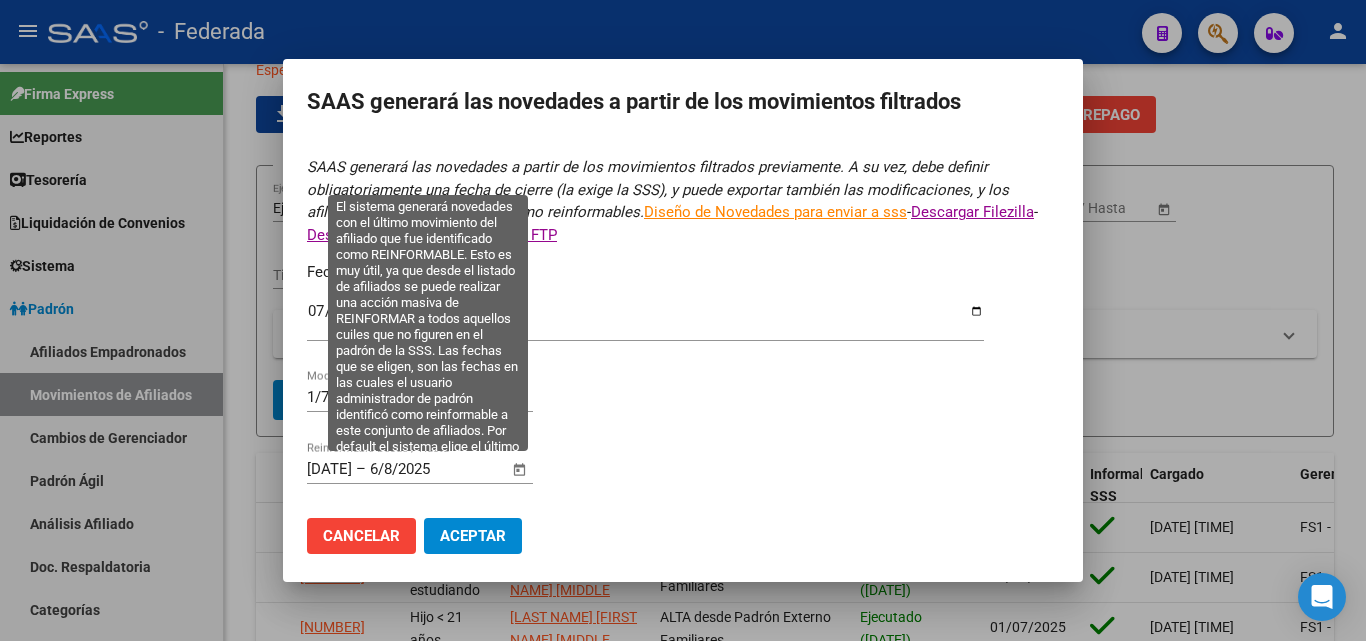 click at bounding box center (520, 470) 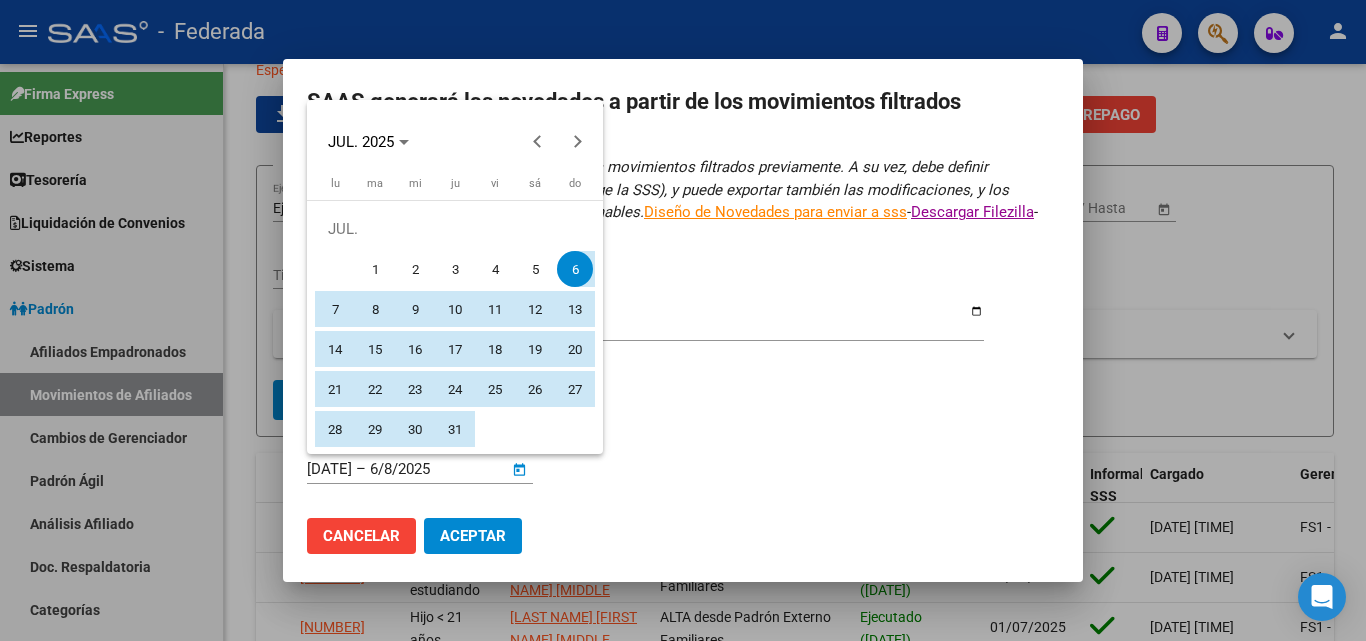 click on "1" at bounding box center (375, 269) 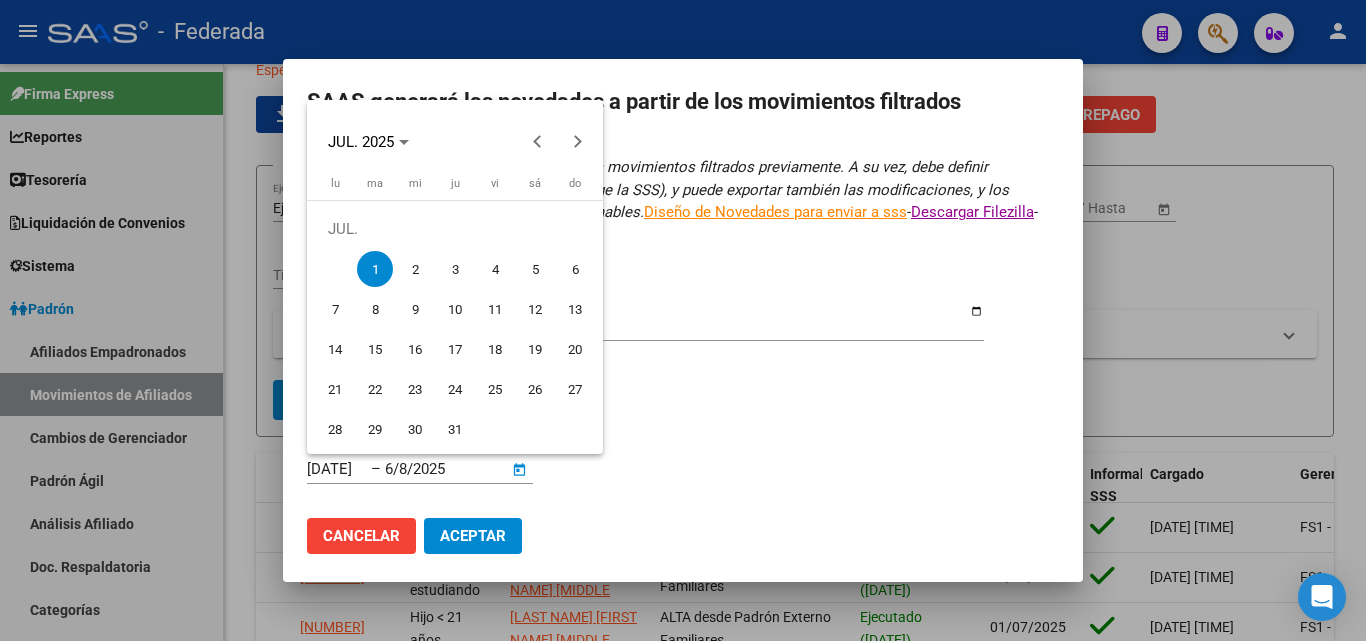 type on "1/7/2025" 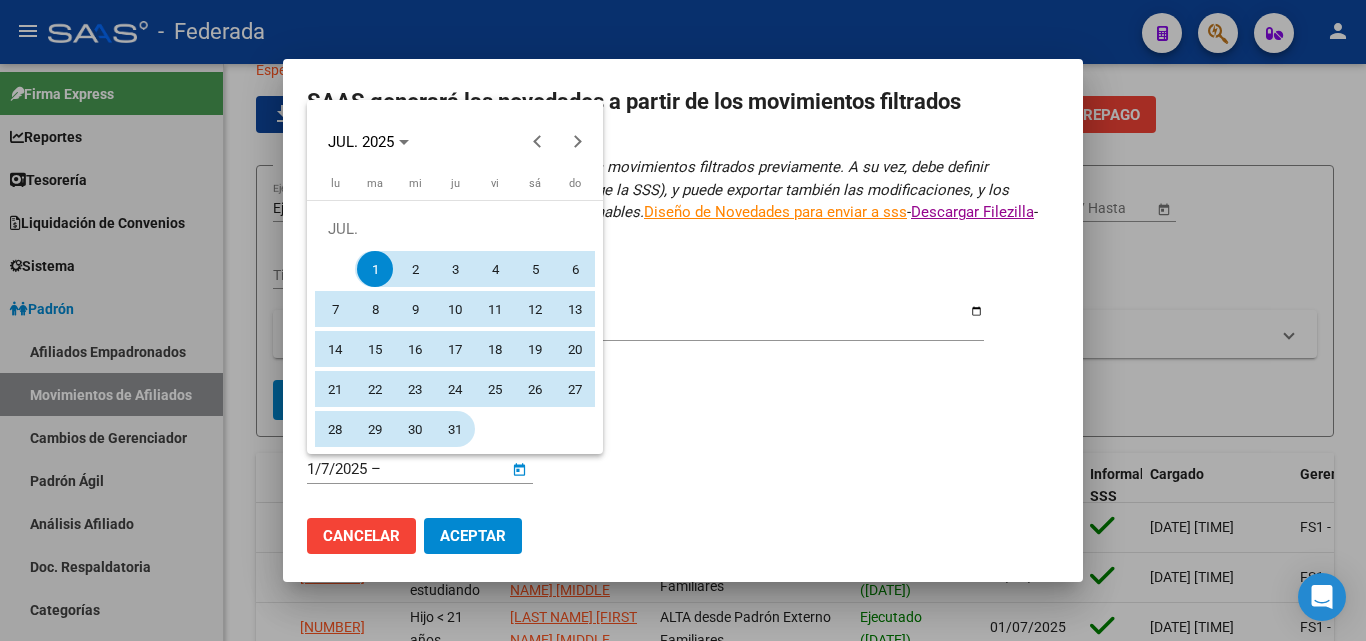 drag, startPoint x: 455, startPoint y: 426, endPoint x: 474, endPoint y: 466, distance: 44.28318 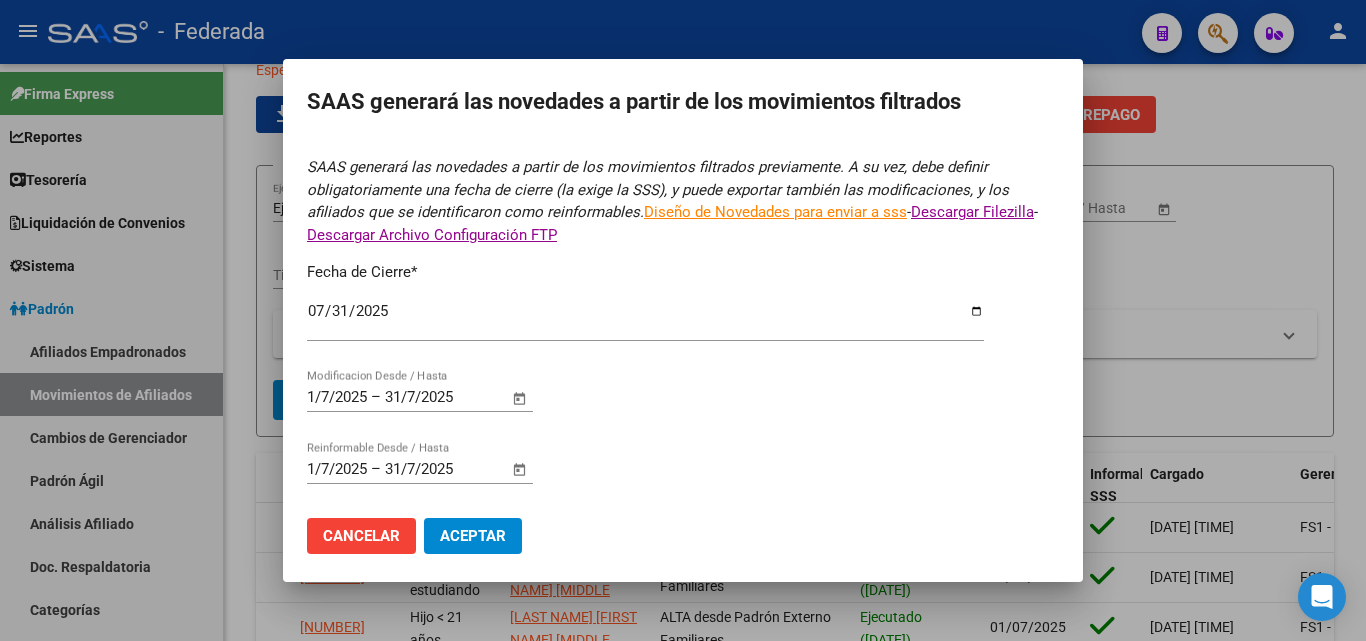 click on "Aceptar" 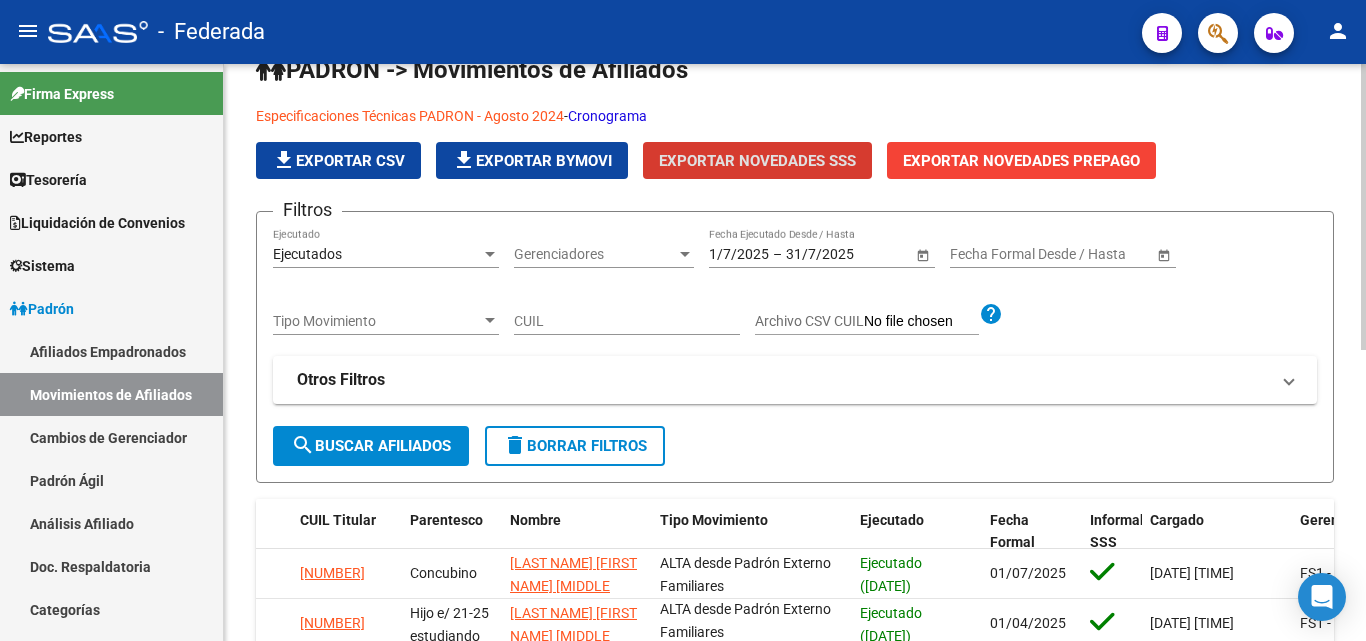 scroll, scrollTop: 0, scrollLeft: 0, axis: both 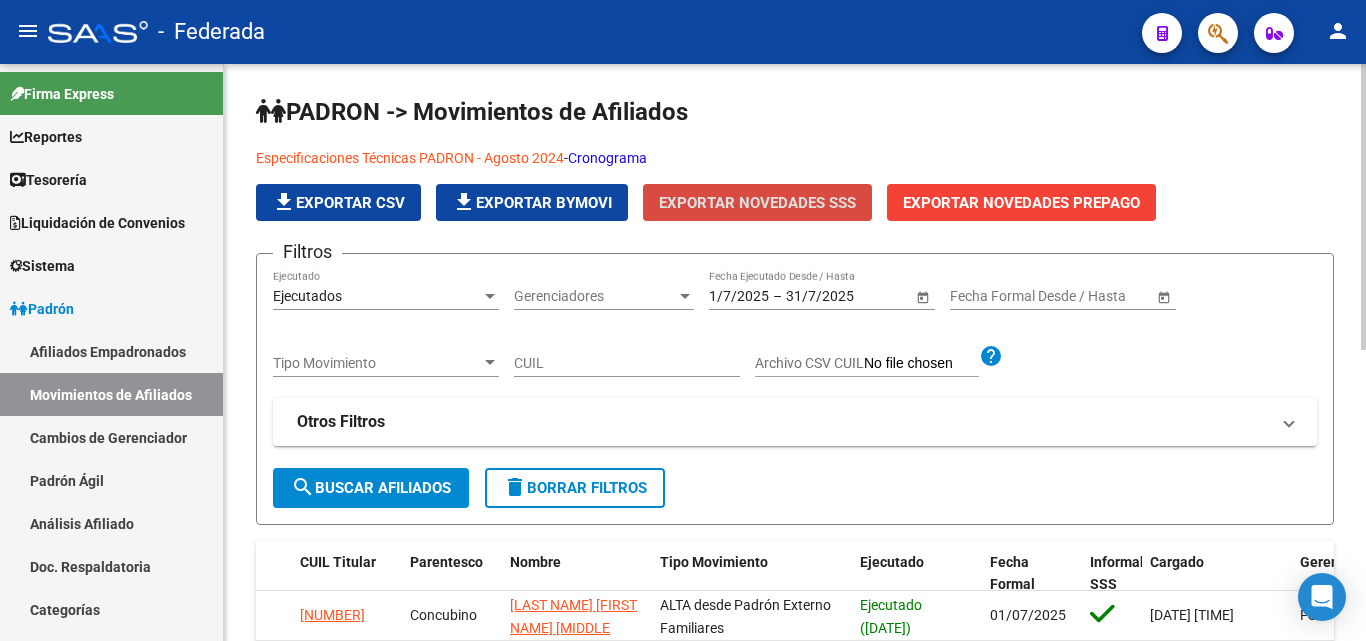 click on "Exportar Novedades SSS" 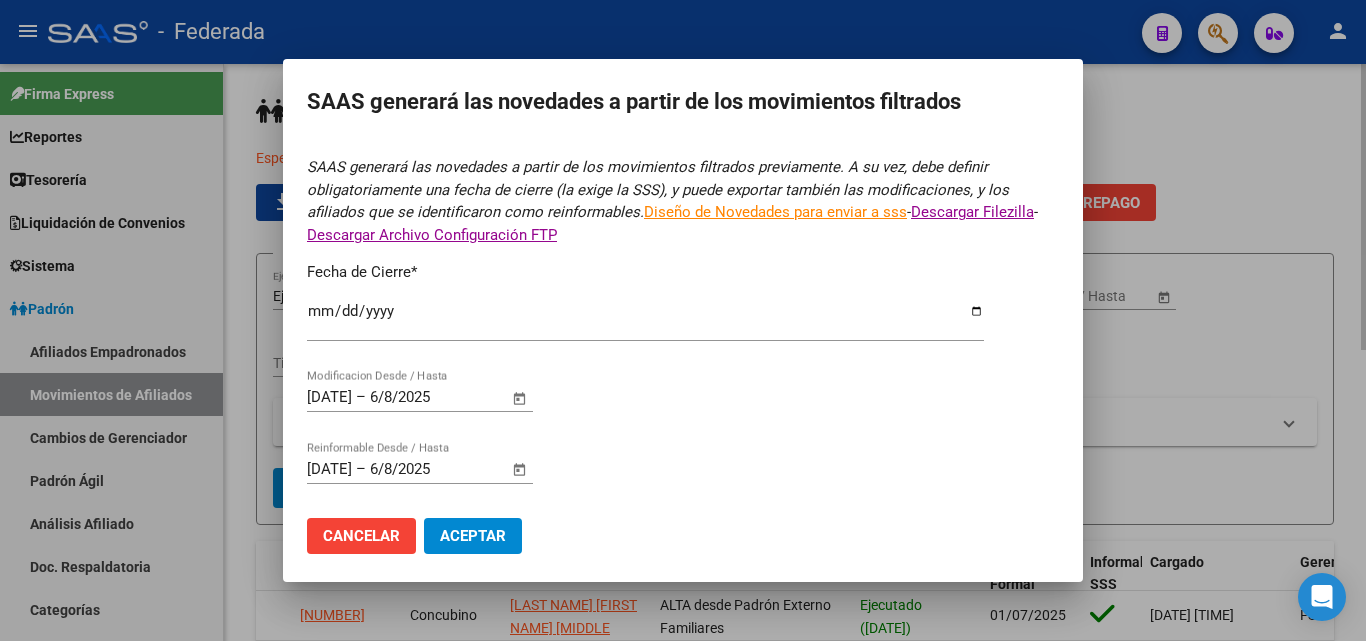 type on "2025-07-31" 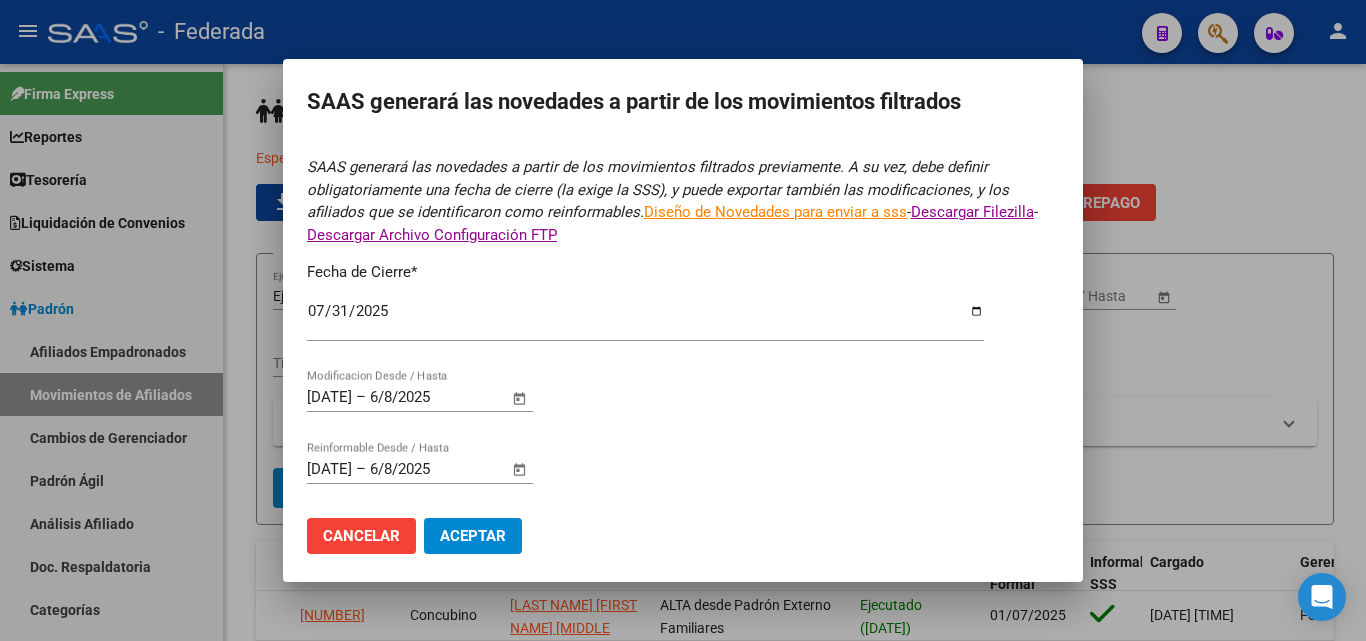 click at bounding box center (683, 320) 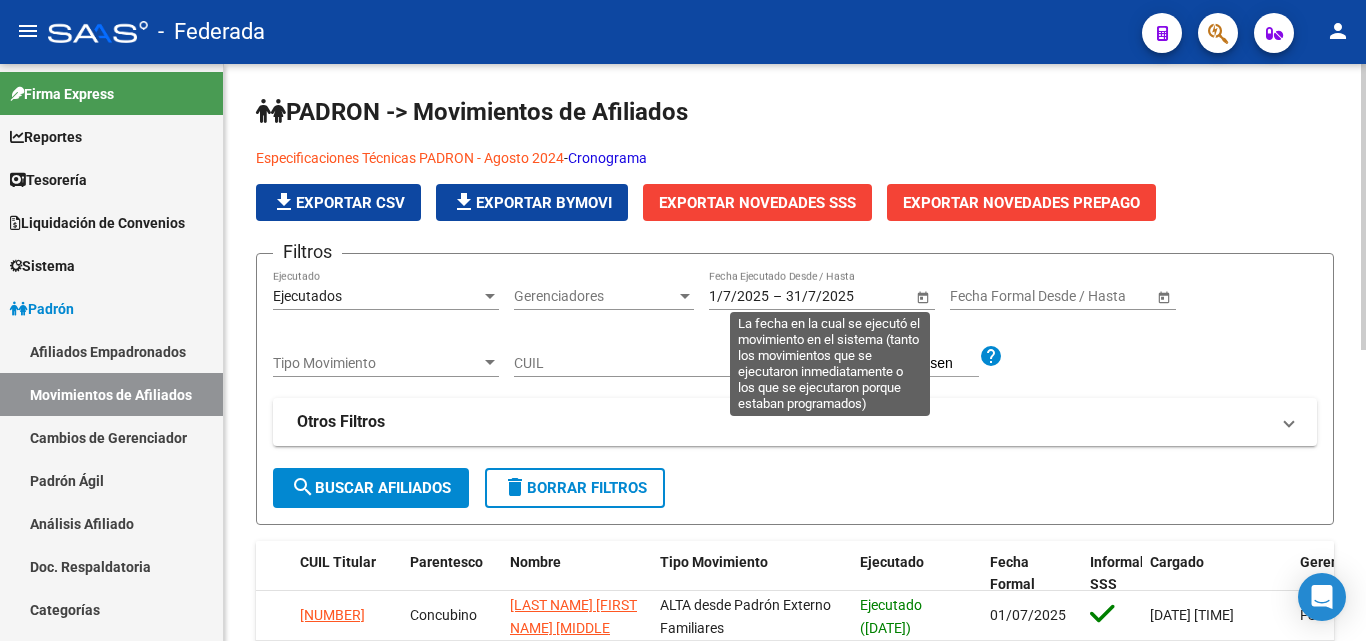 click 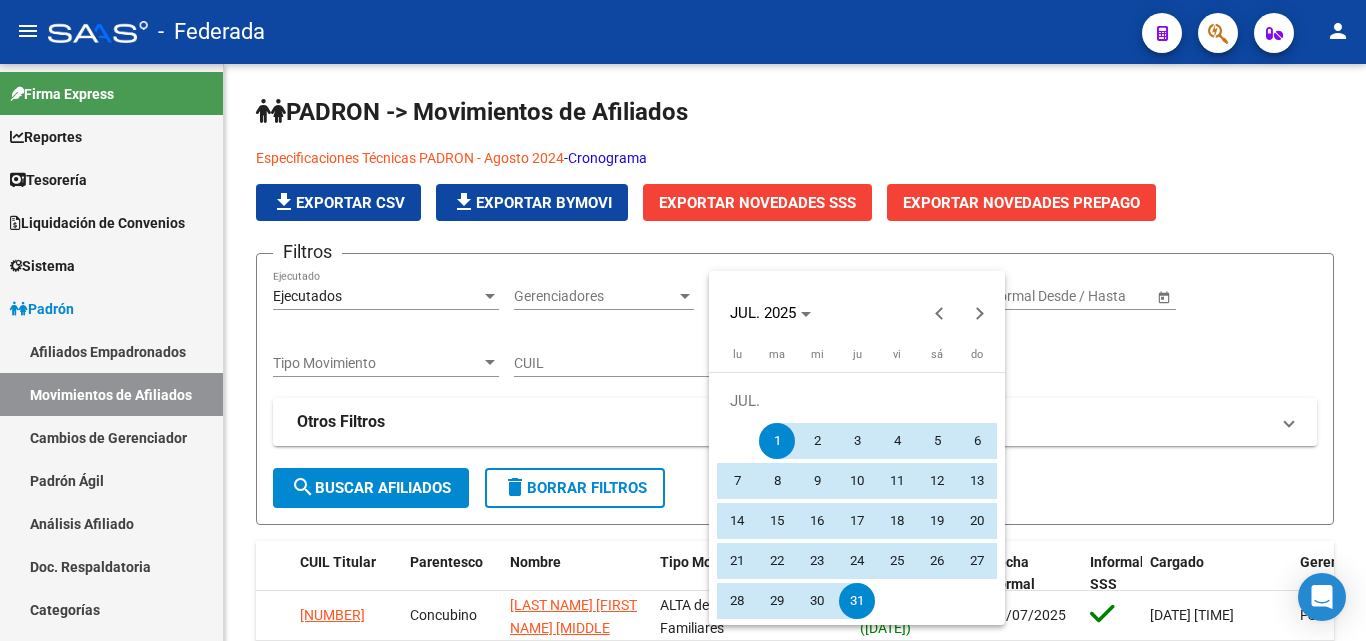 click on "1" at bounding box center (777, 441) 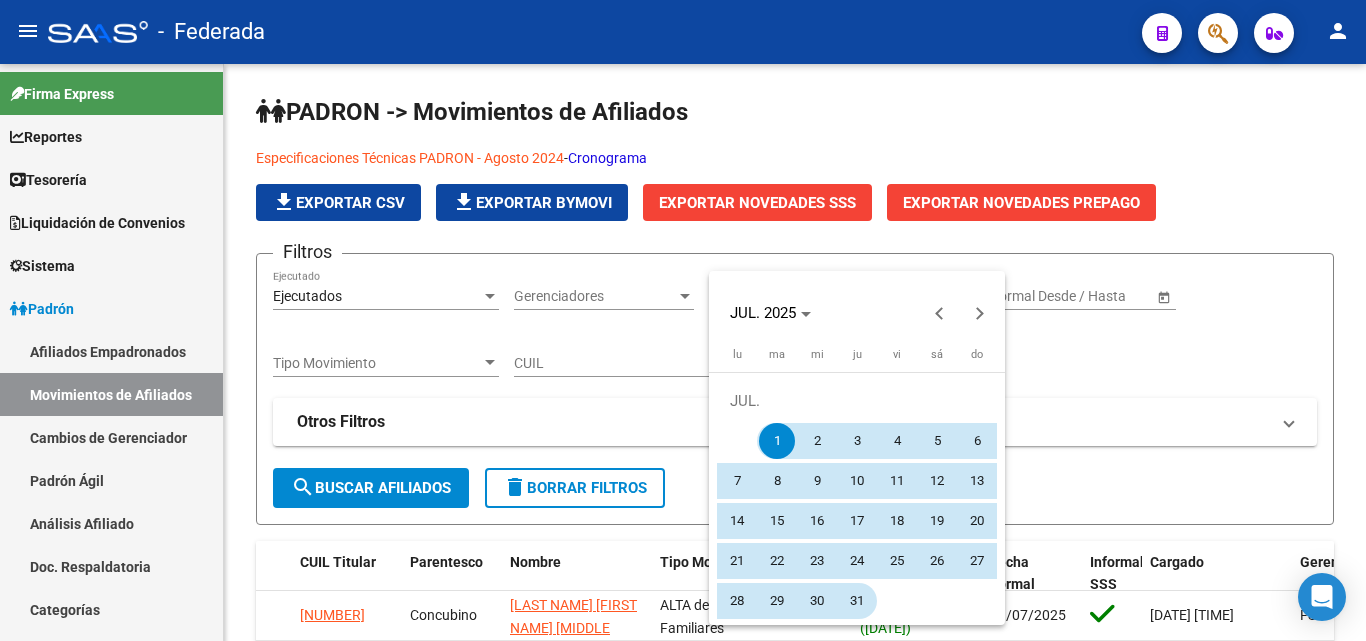click on "31" at bounding box center (857, 601) 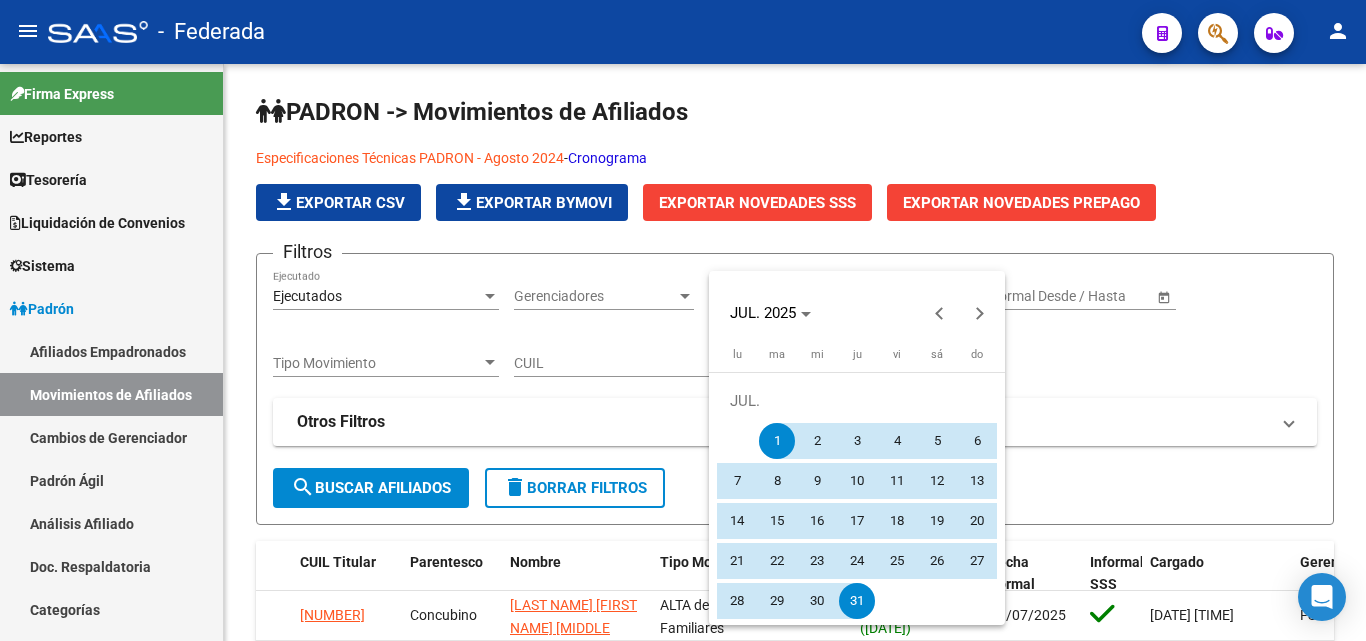 type on "31/7/2025" 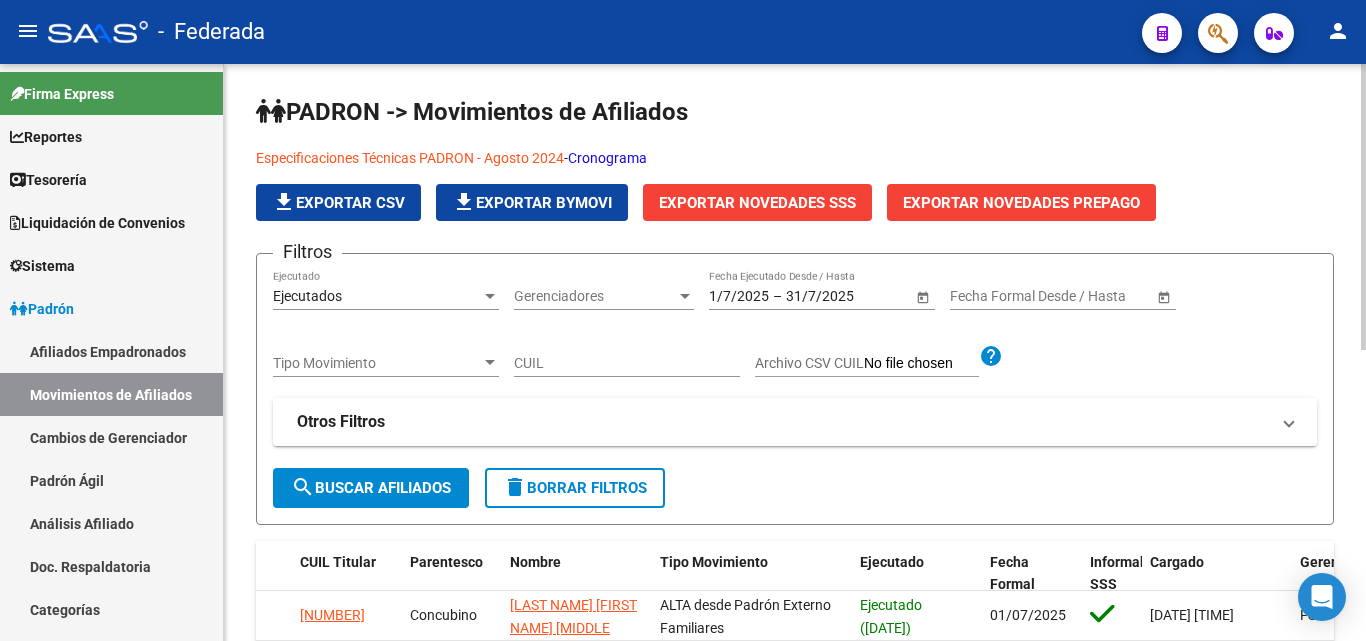 click on "search  Buscar Afiliados" 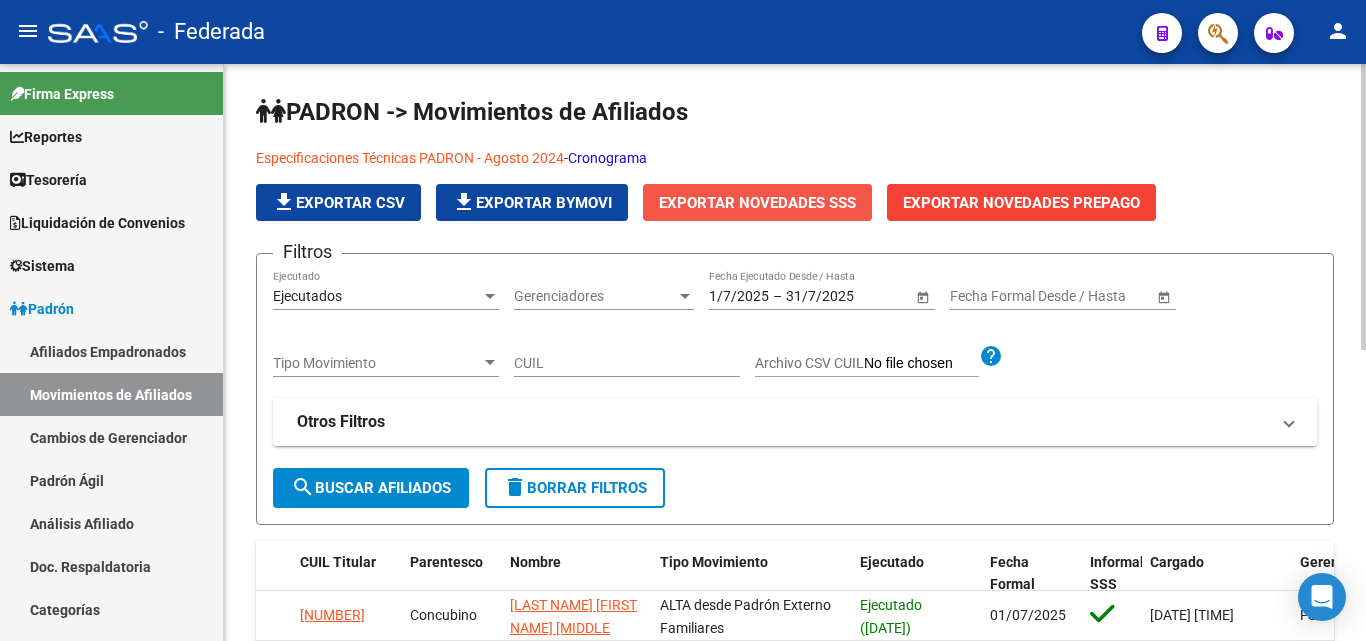 click on "Exportar Novedades SSS" 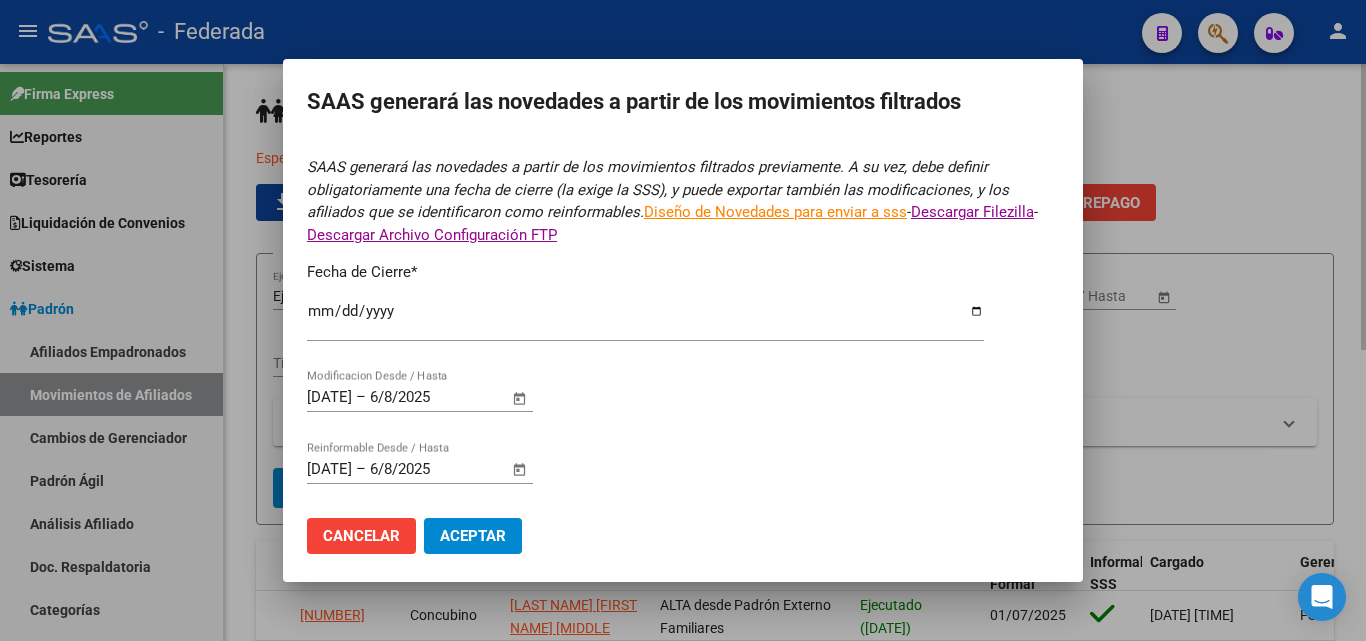 type on "2025-07-31" 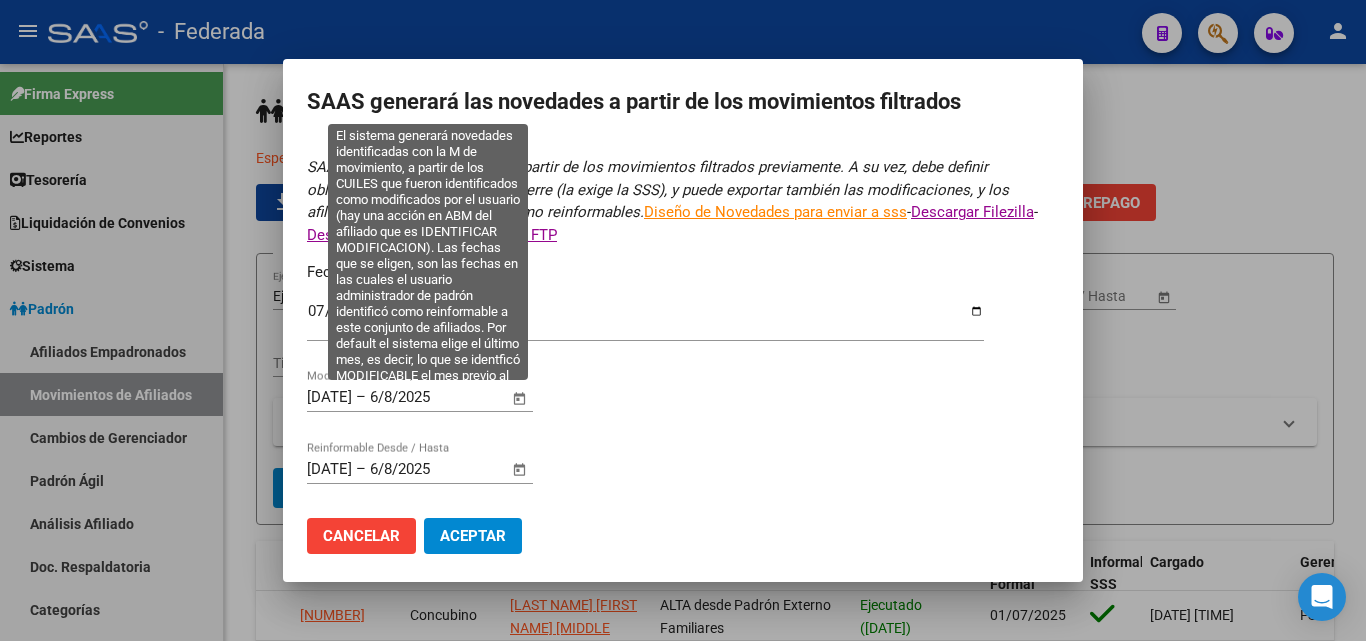 click at bounding box center [520, 398] 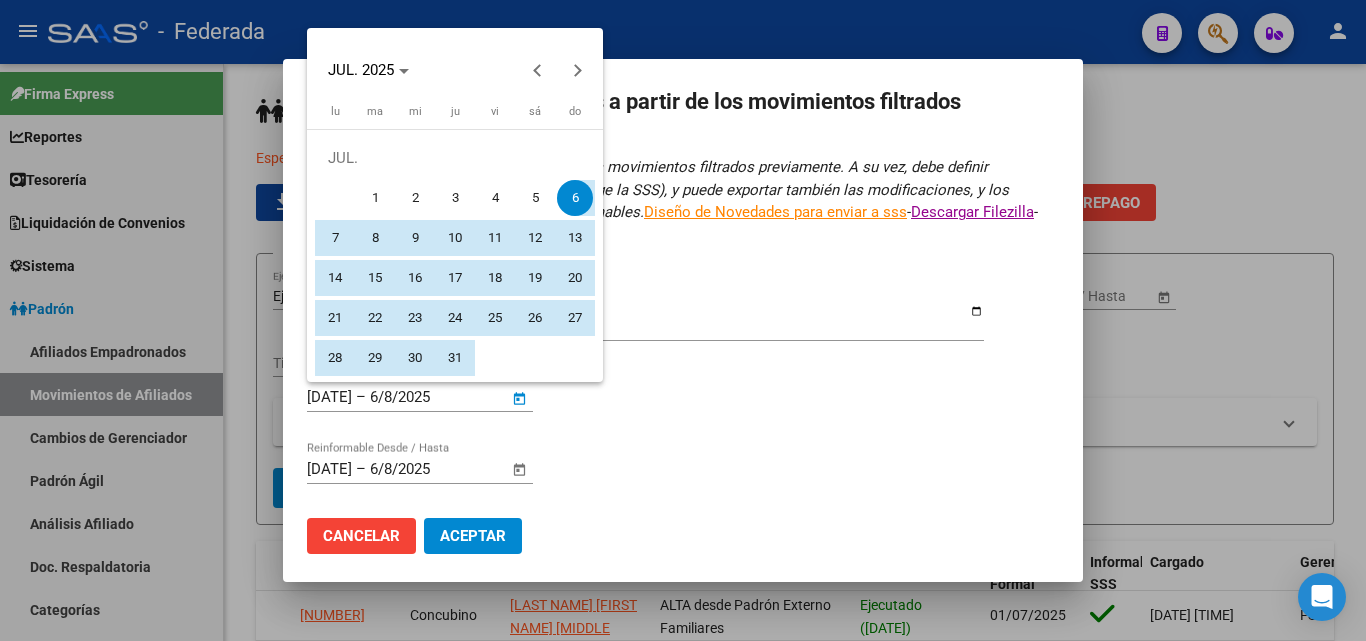 click on "1" at bounding box center [375, 198] 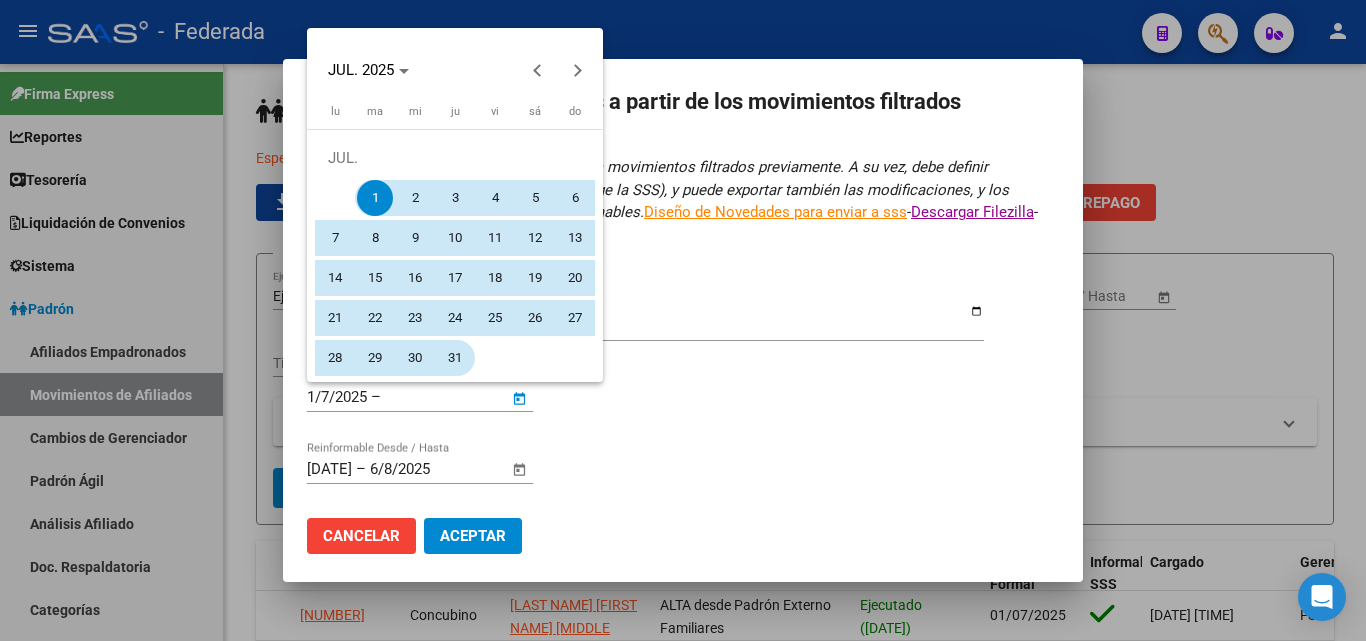 click on "31" at bounding box center [455, 358] 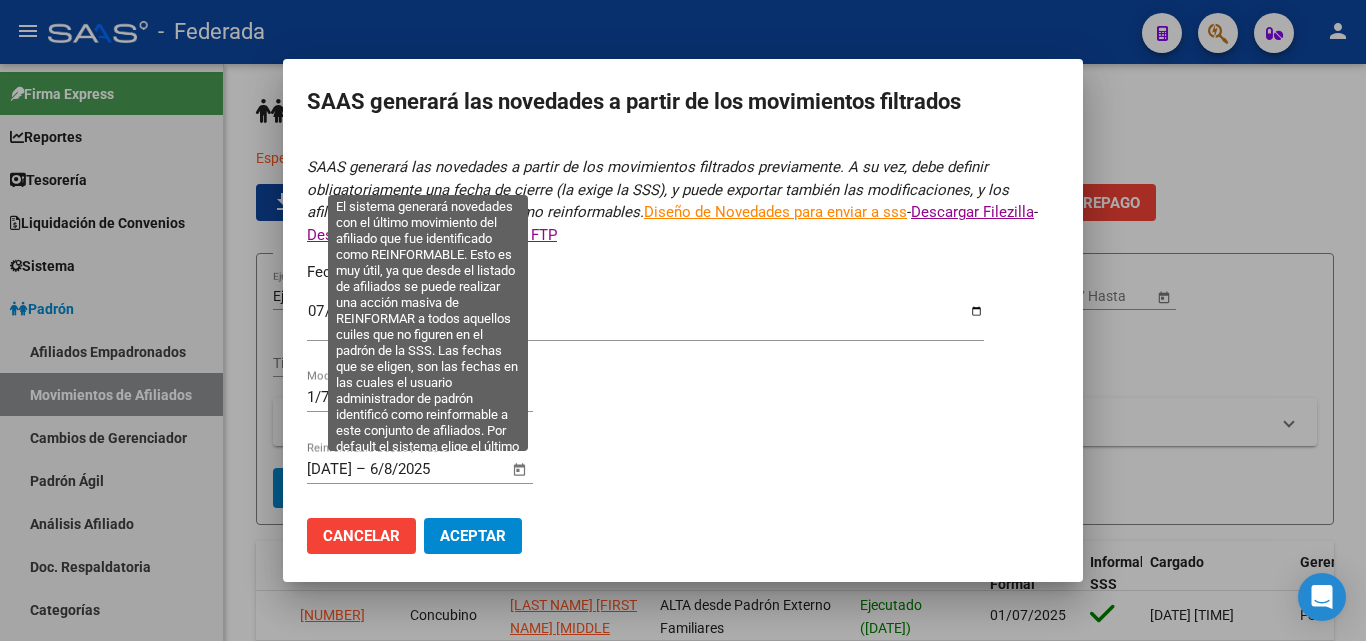click at bounding box center [520, 470] 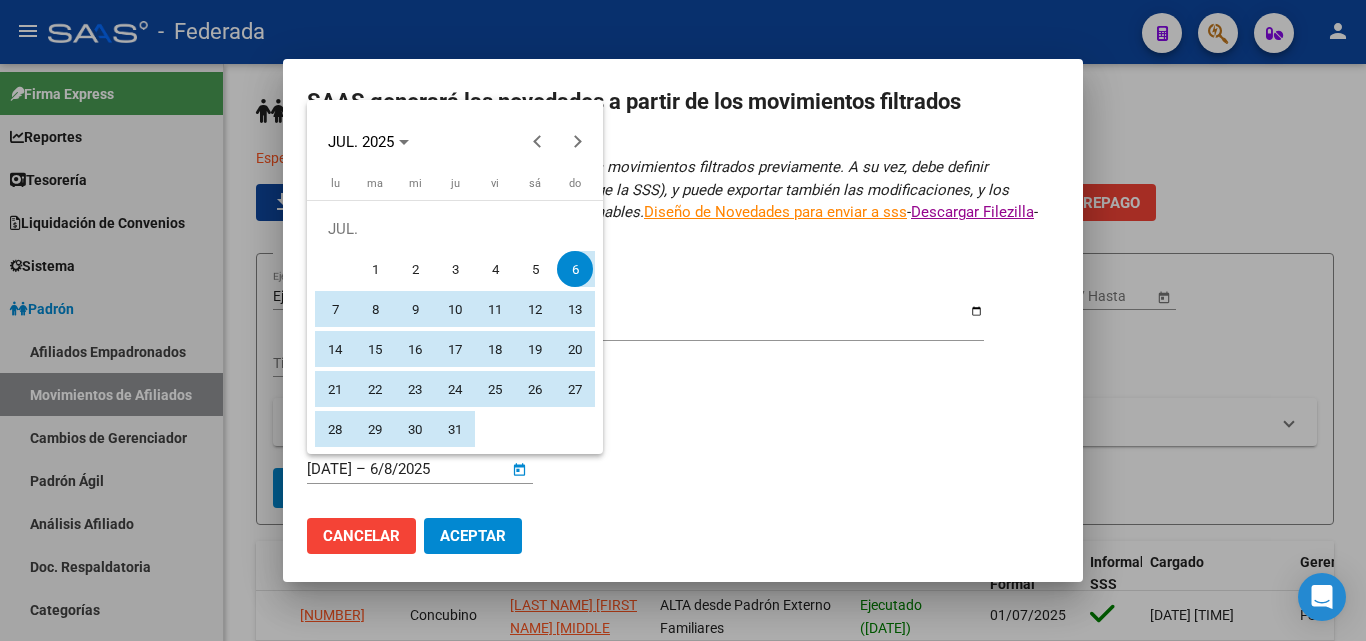 click on "1" at bounding box center (375, 269) 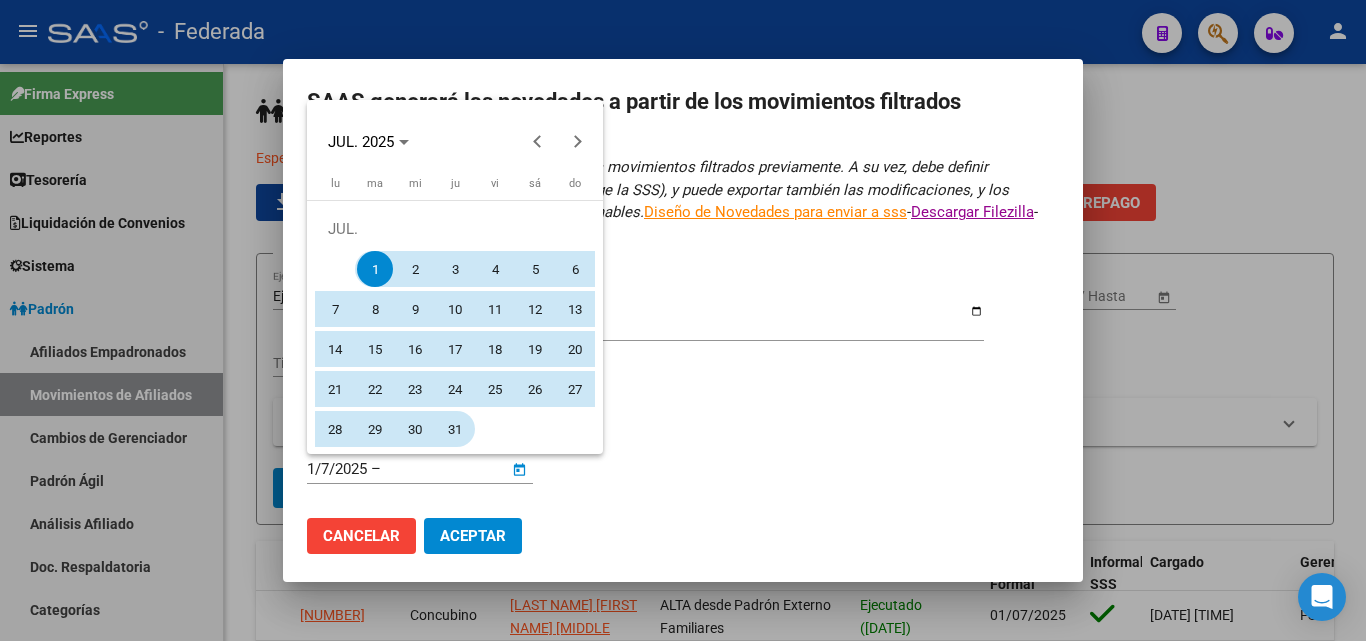 click on "31" at bounding box center (455, 429) 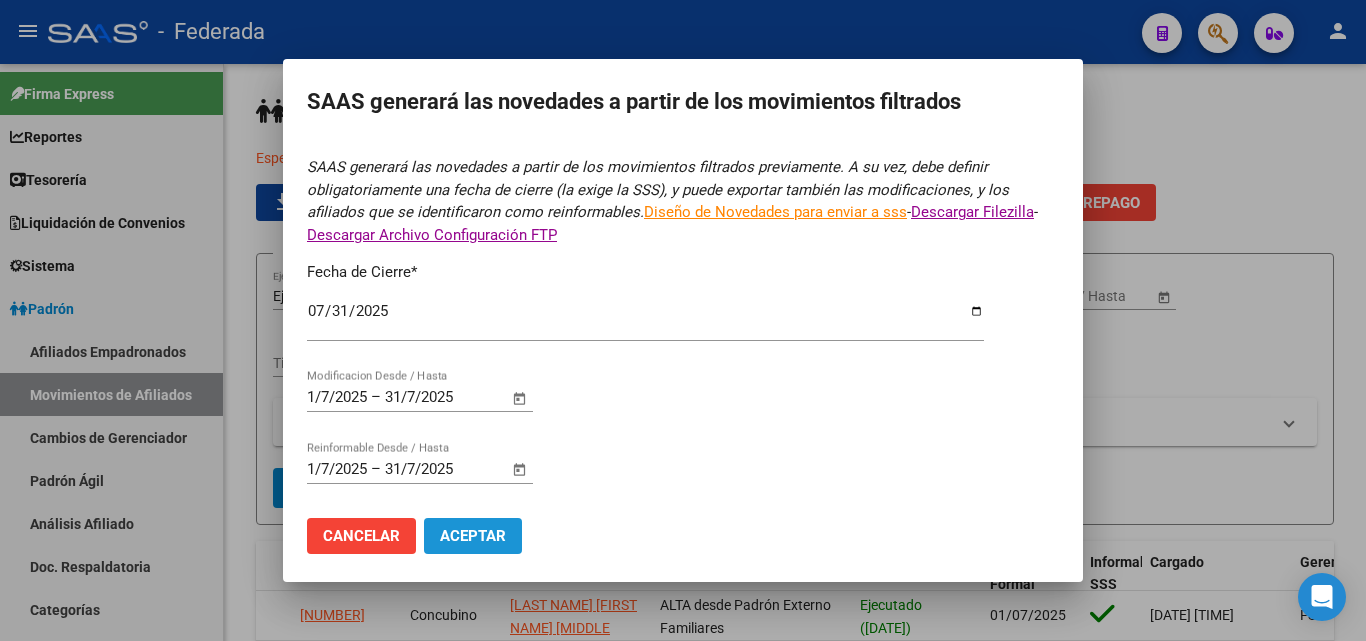 click on "Aceptar" 